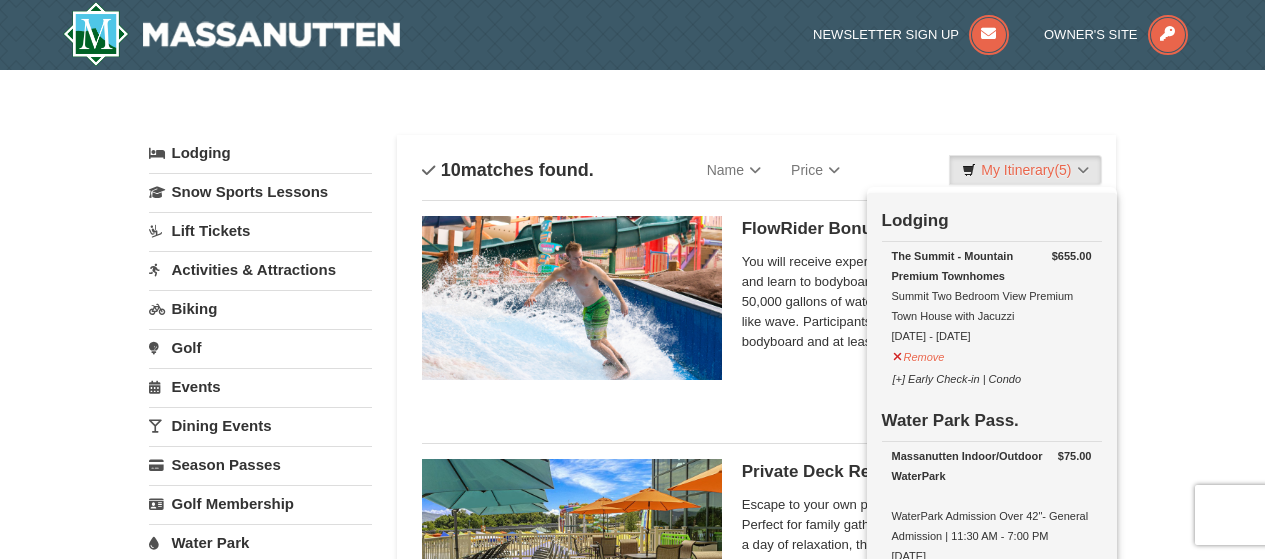 scroll, scrollTop: 745, scrollLeft: 0, axis: vertical 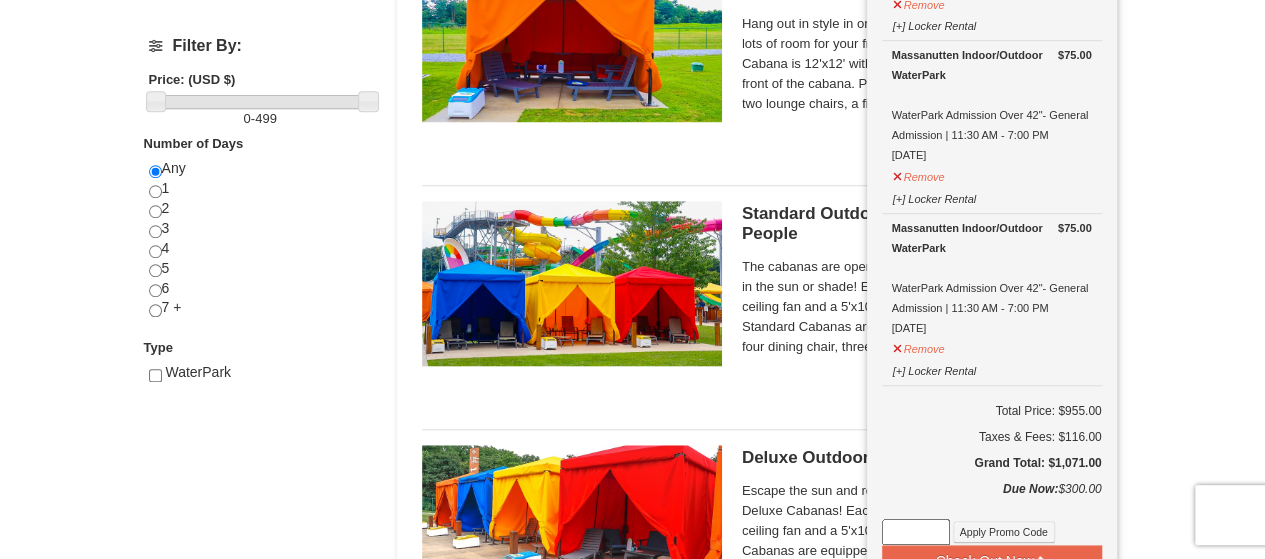 click on "8/[DATE] - 9/[DATE]" at bounding box center (632, 634) 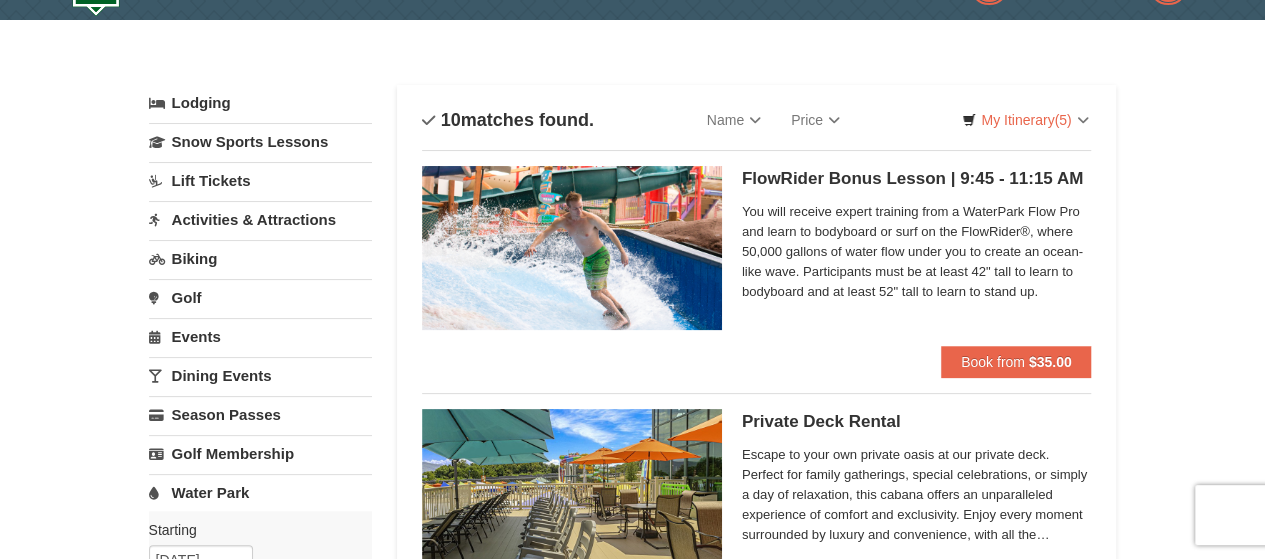 scroll, scrollTop: 0, scrollLeft: 0, axis: both 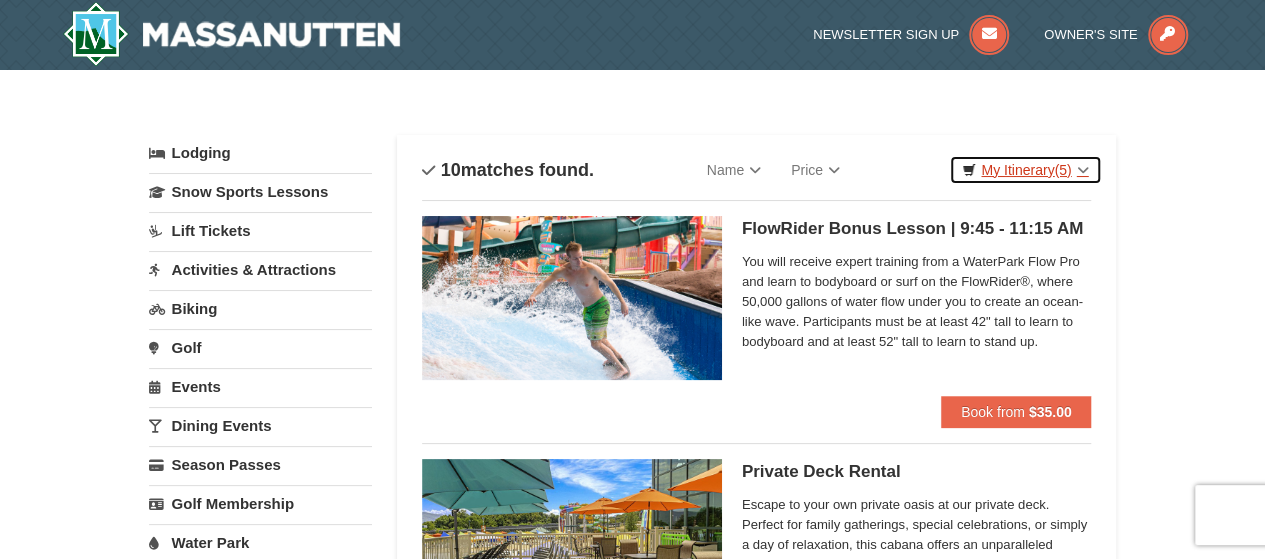 click on "My Itinerary (5)" at bounding box center [1025, 170] 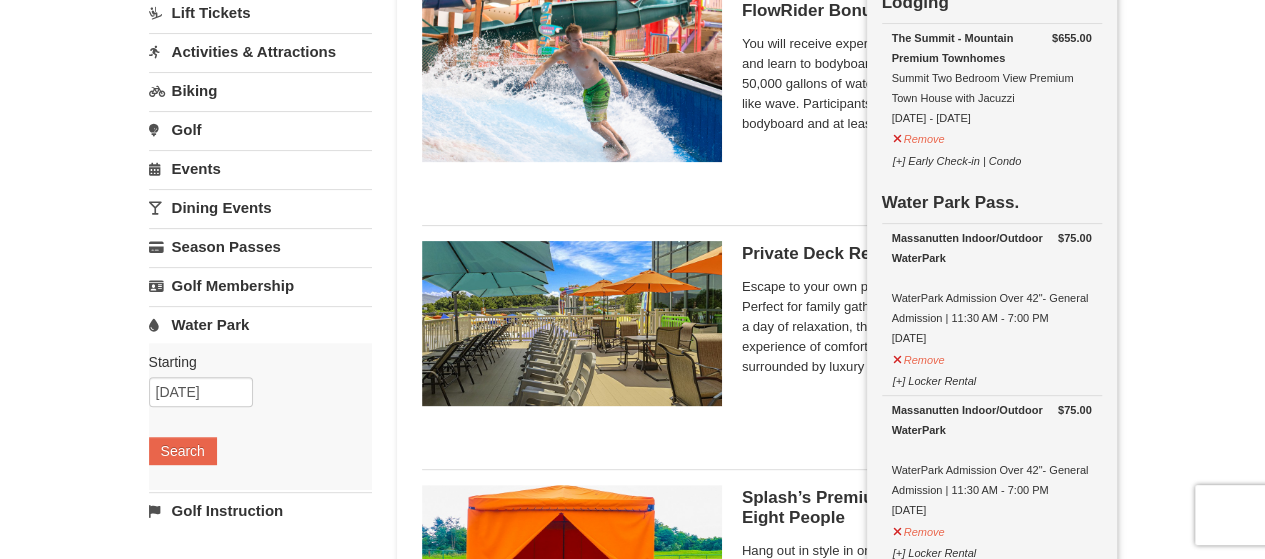scroll, scrollTop: 200, scrollLeft: 0, axis: vertical 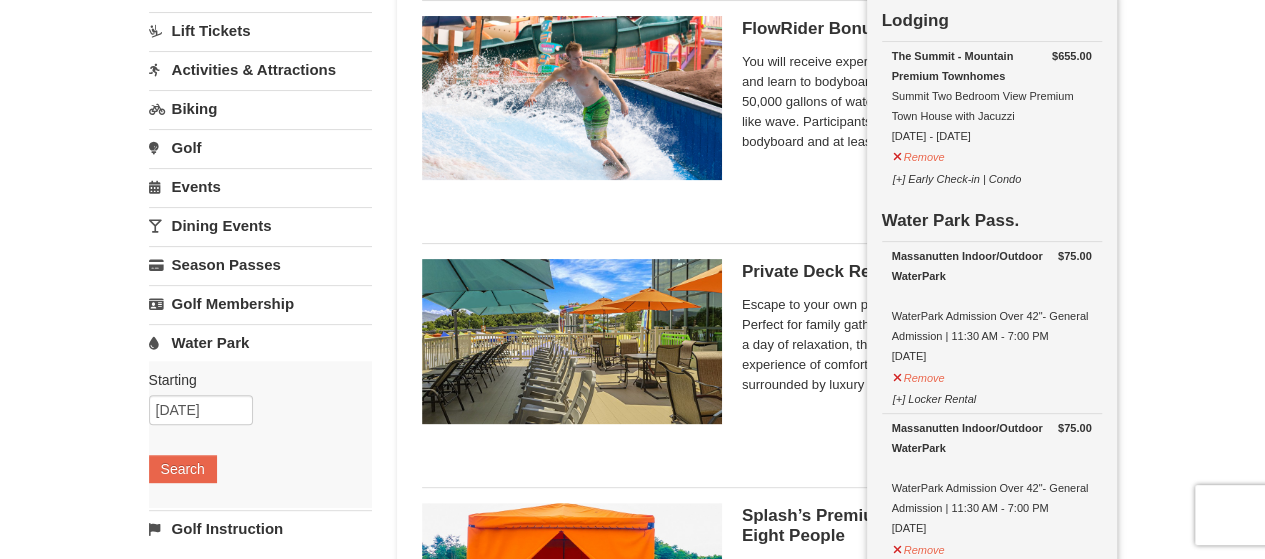 click on "×
Categories
List
Filter
My Itinerary (5)
Check Out Now
Lodging
$655.00
The Summit - Mountain Premium Townhomes
Summit Two Bedroom View Premium Town House with Jacuzzi
8/30/2025 - 9/1/2025" at bounding box center (632, 1179) 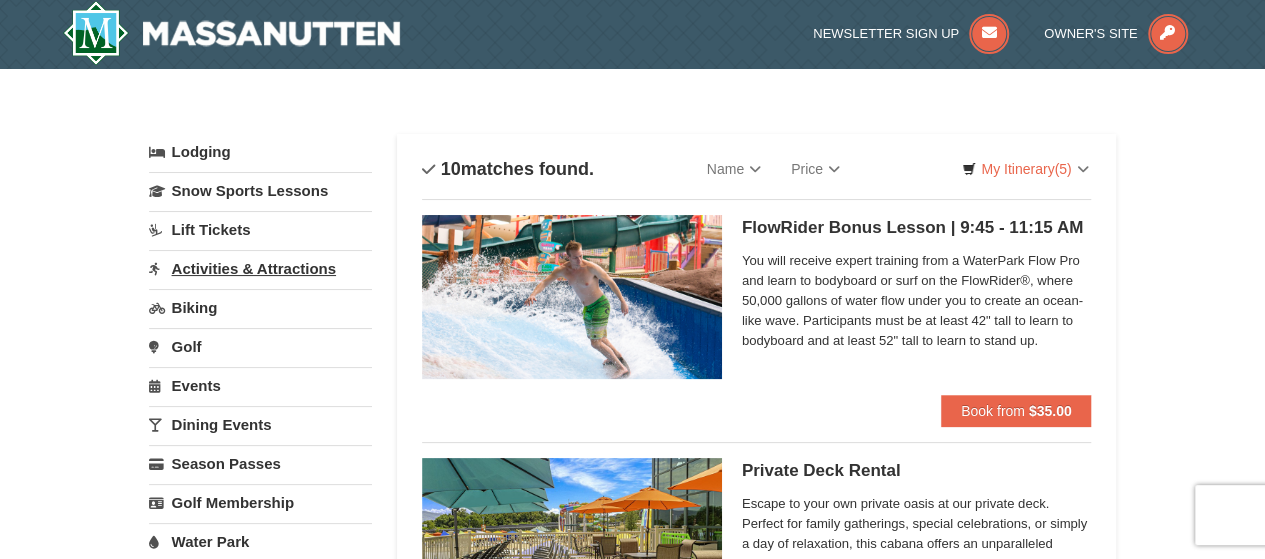 scroll, scrollTop: 0, scrollLeft: 0, axis: both 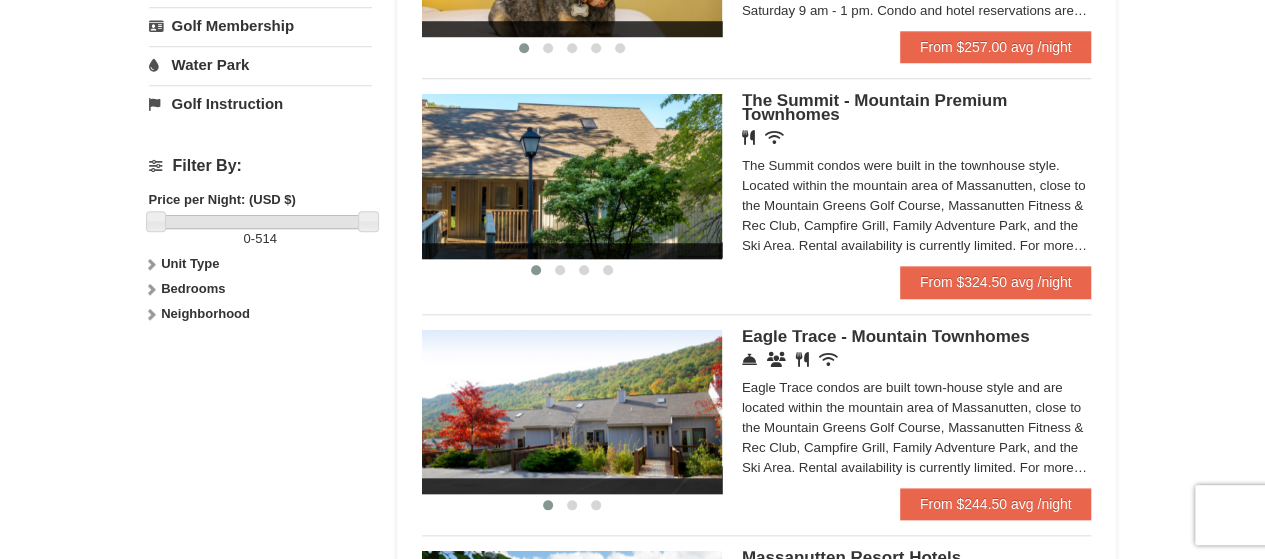 click at bounding box center [572, 176] 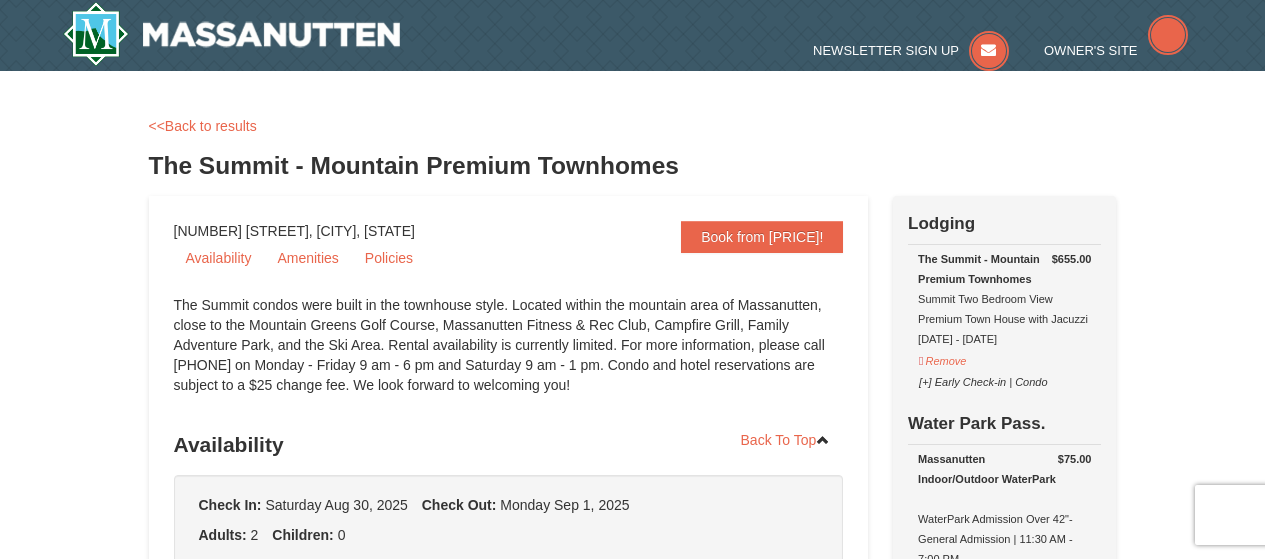scroll, scrollTop: 0, scrollLeft: 0, axis: both 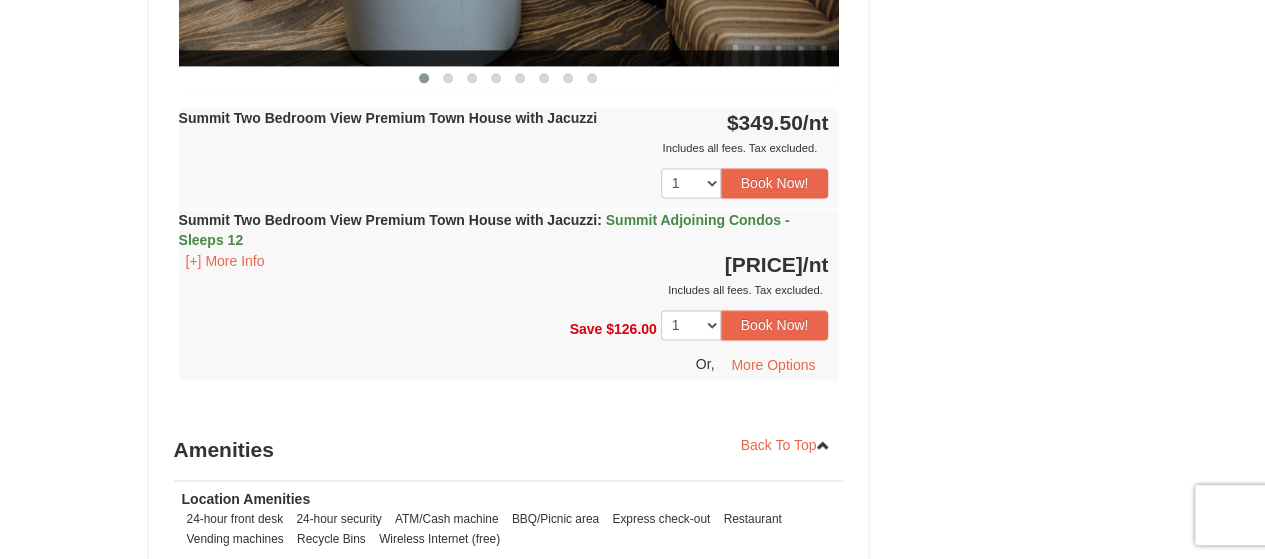 drag, startPoint x: 92, startPoint y: 236, endPoint x: 111, endPoint y: 467, distance: 231.78008 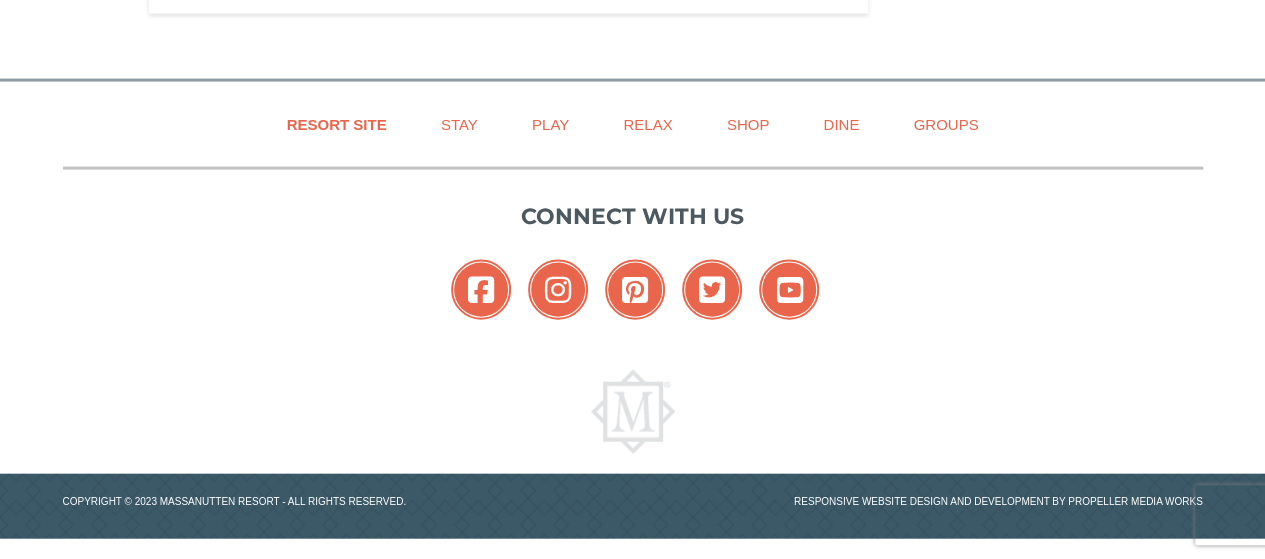drag, startPoint x: 98, startPoint y: 179, endPoint x: 105, endPoint y: 449, distance: 270.09073 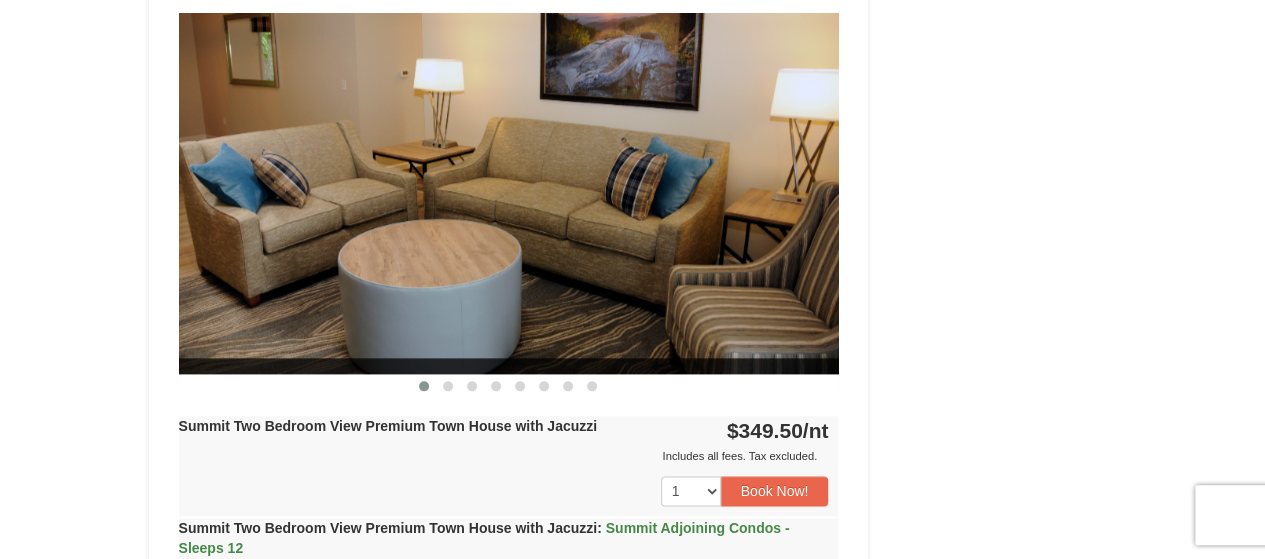 scroll, scrollTop: 5022, scrollLeft: 0, axis: vertical 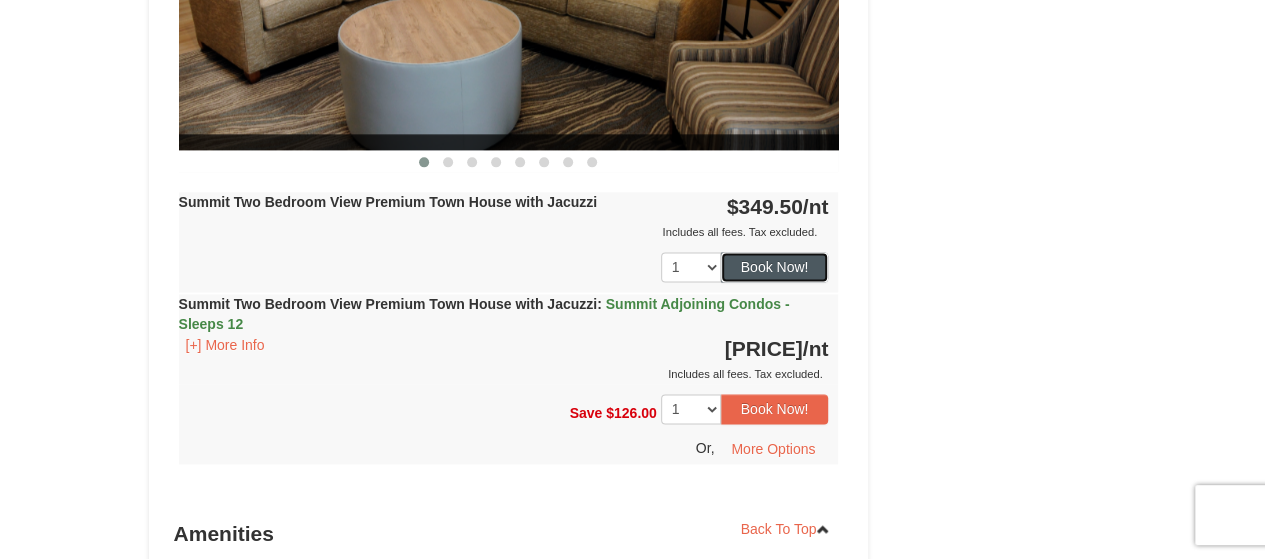 click on "Book Now!" at bounding box center [775, 267] 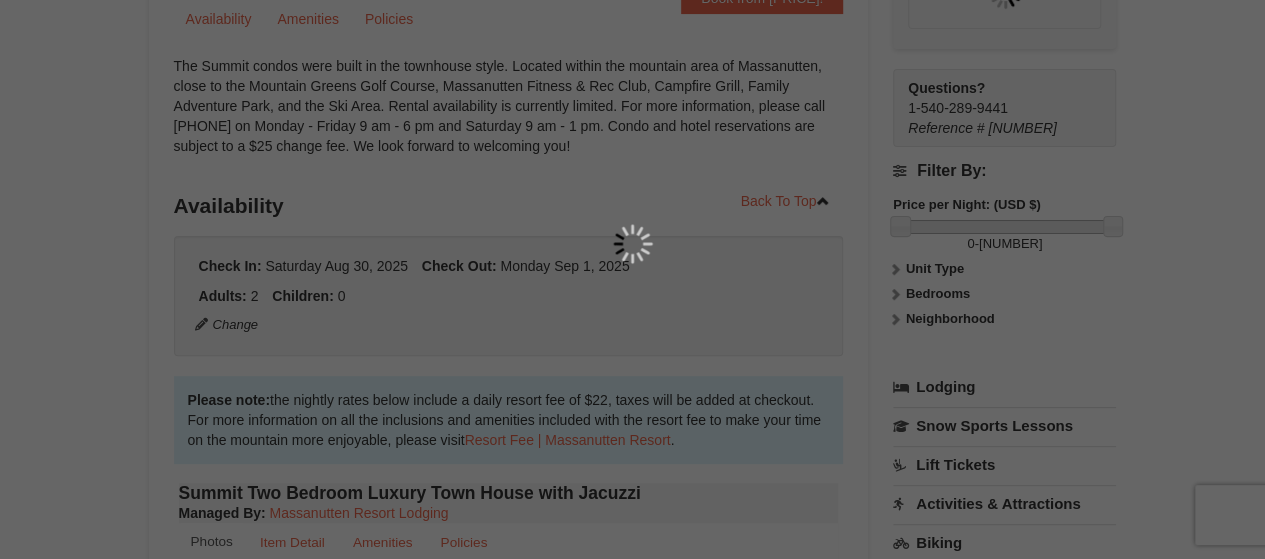 scroll, scrollTop: 195, scrollLeft: 0, axis: vertical 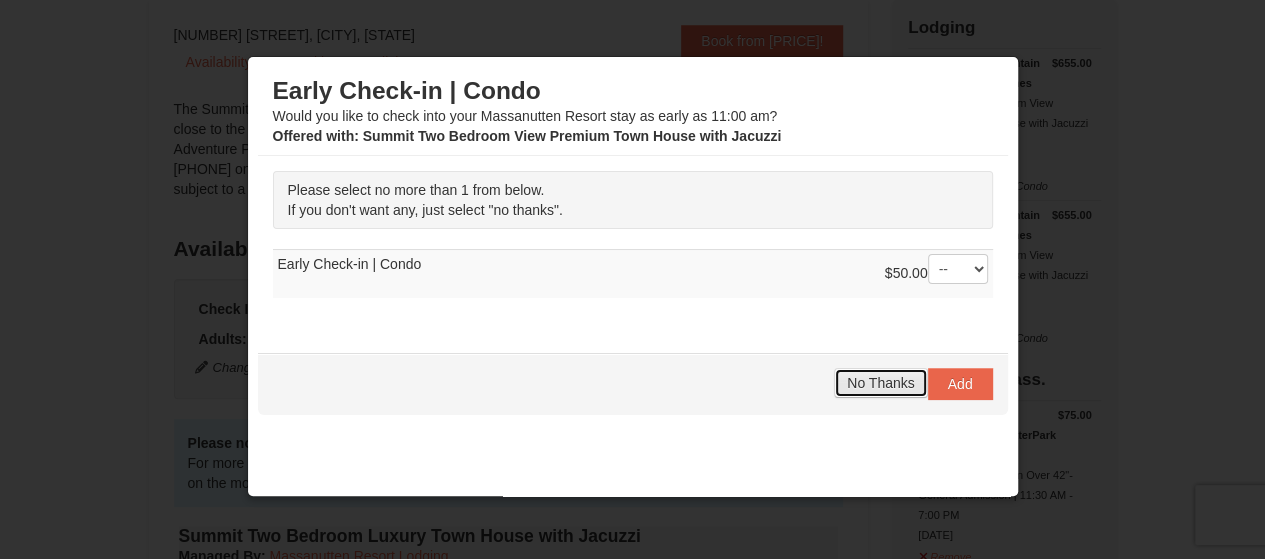 click on "No Thanks" at bounding box center (880, 383) 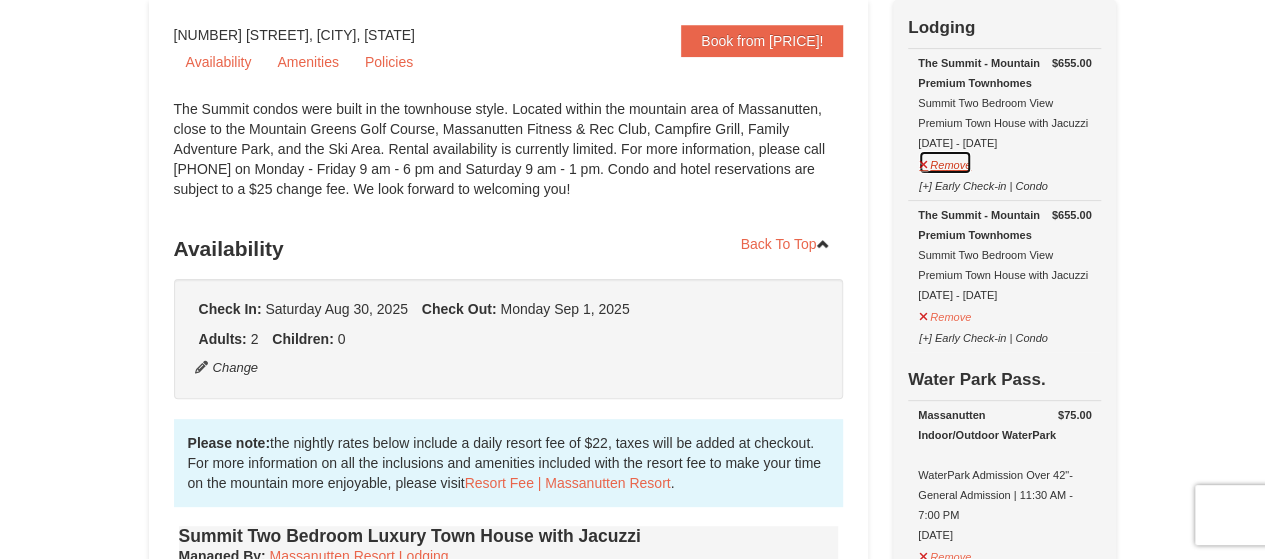 click on "Remove" at bounding box center (945, 162) 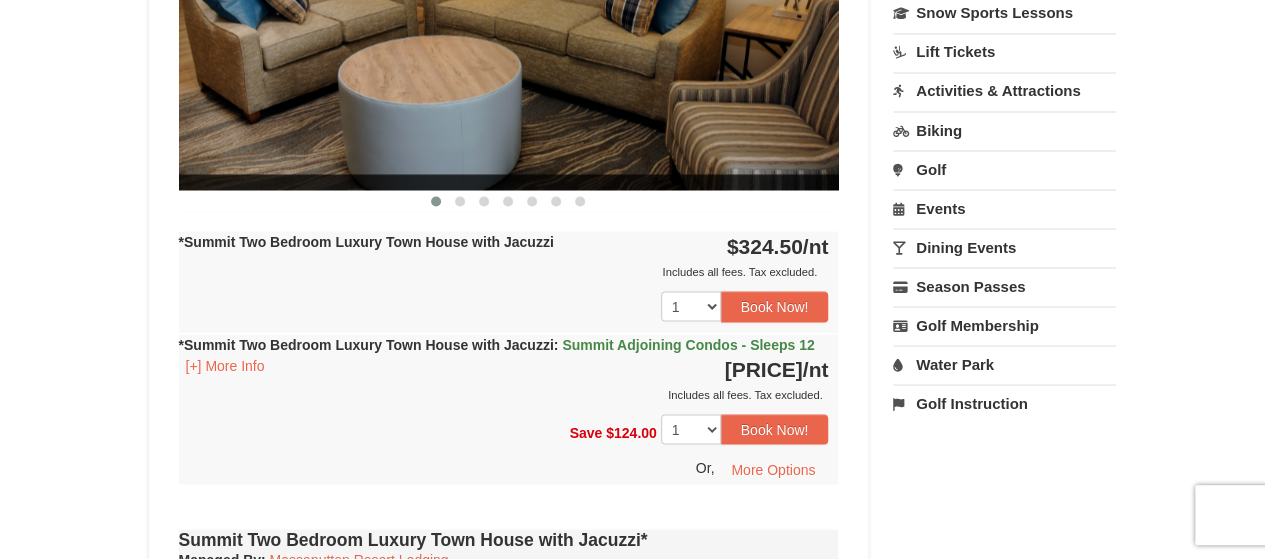 drag, startPoint x: 1002, startPoint y: 169, endPoint x: 1005, endPoint y: 525, distance: 356.01263 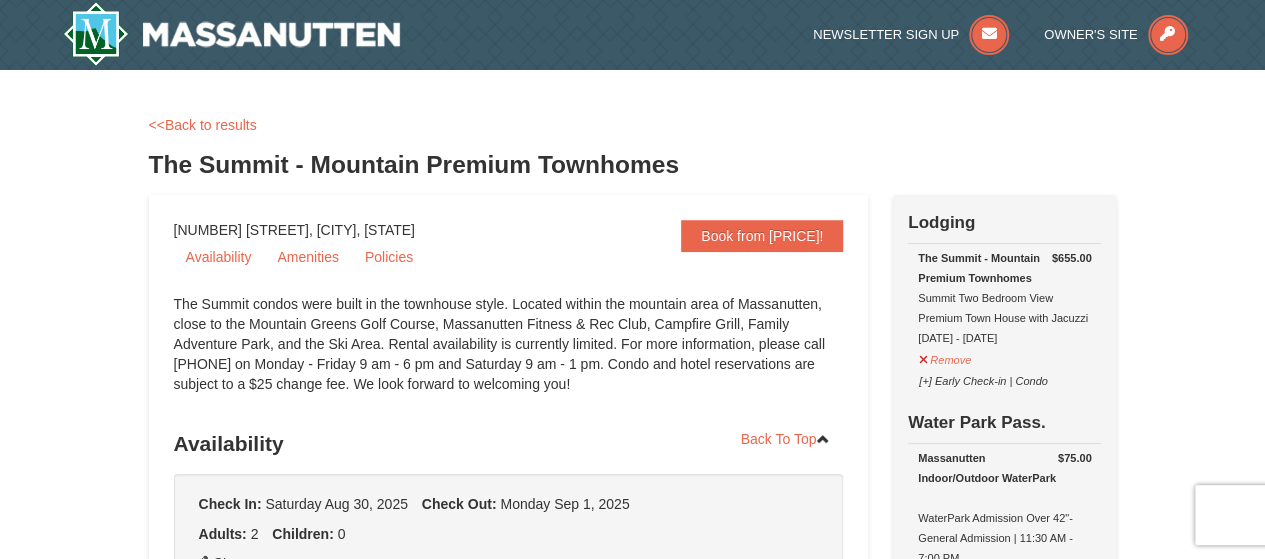 scroll, scrollTop: 800, scrollLeft: 0, axis: vertical 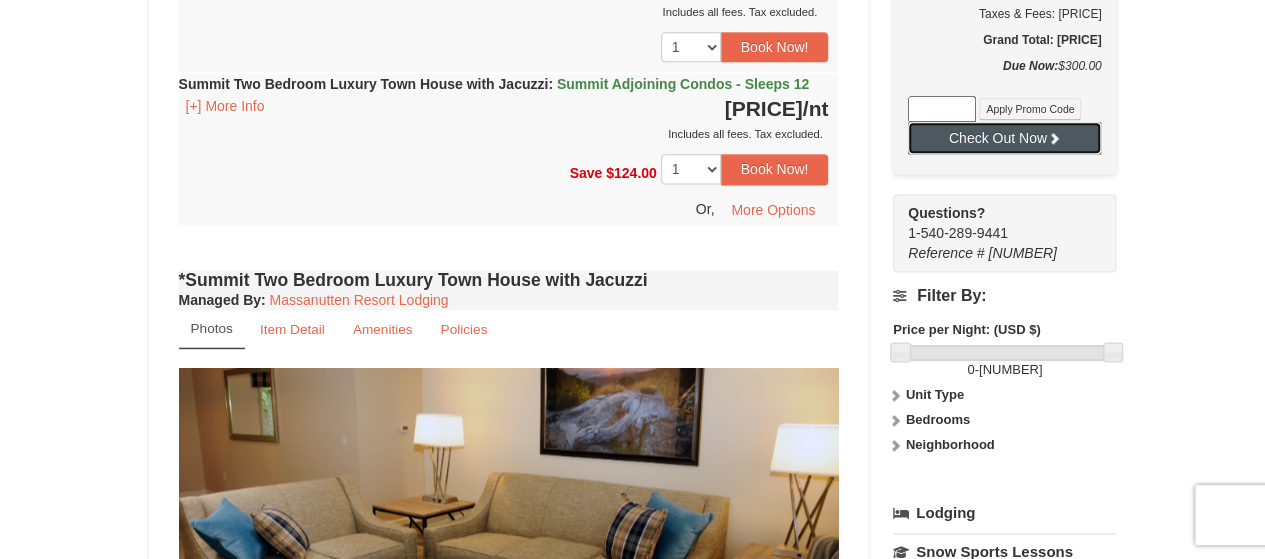 click on "Check Out Now" at bounding box center [1004, 138] 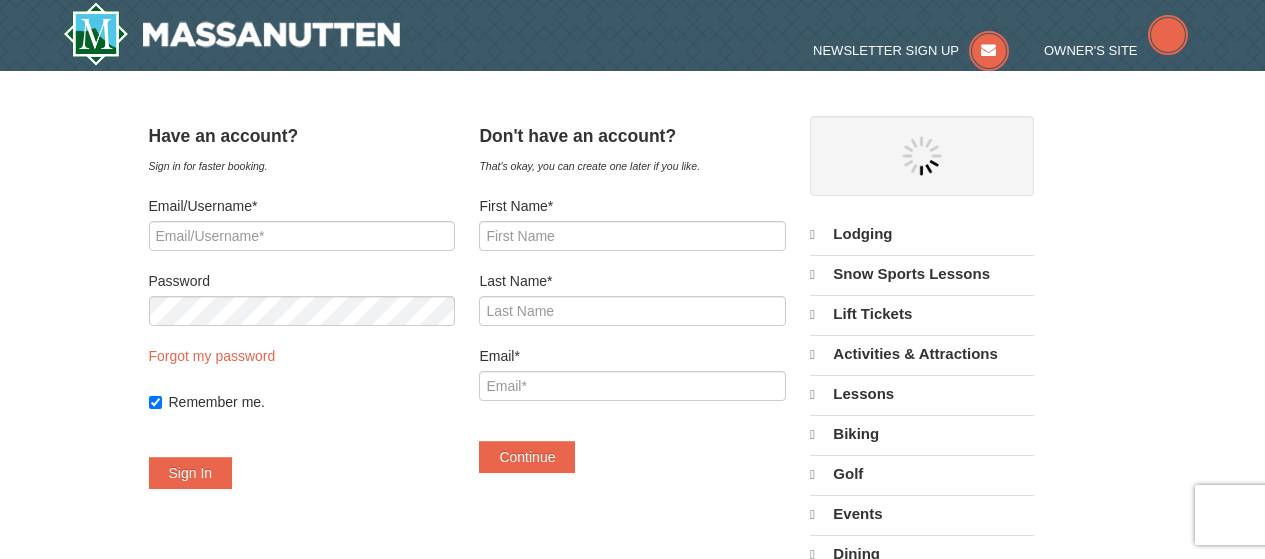 scroll, scrollTop: 0, scrollLeft: 0, axis: both 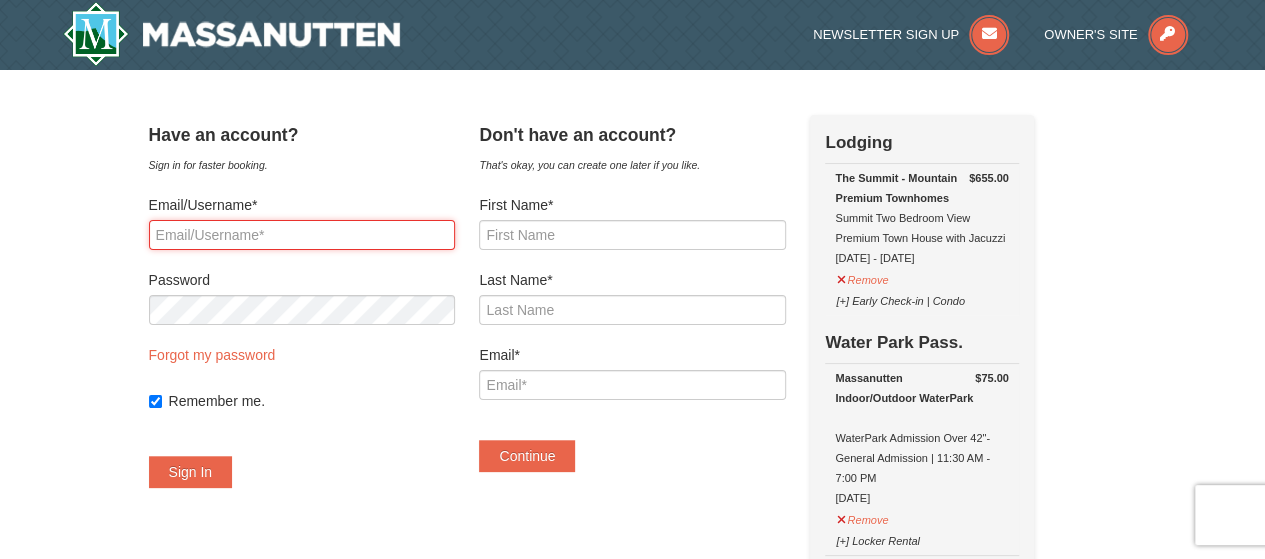 click on "Email/Username*" at bounding box center (302, 235) 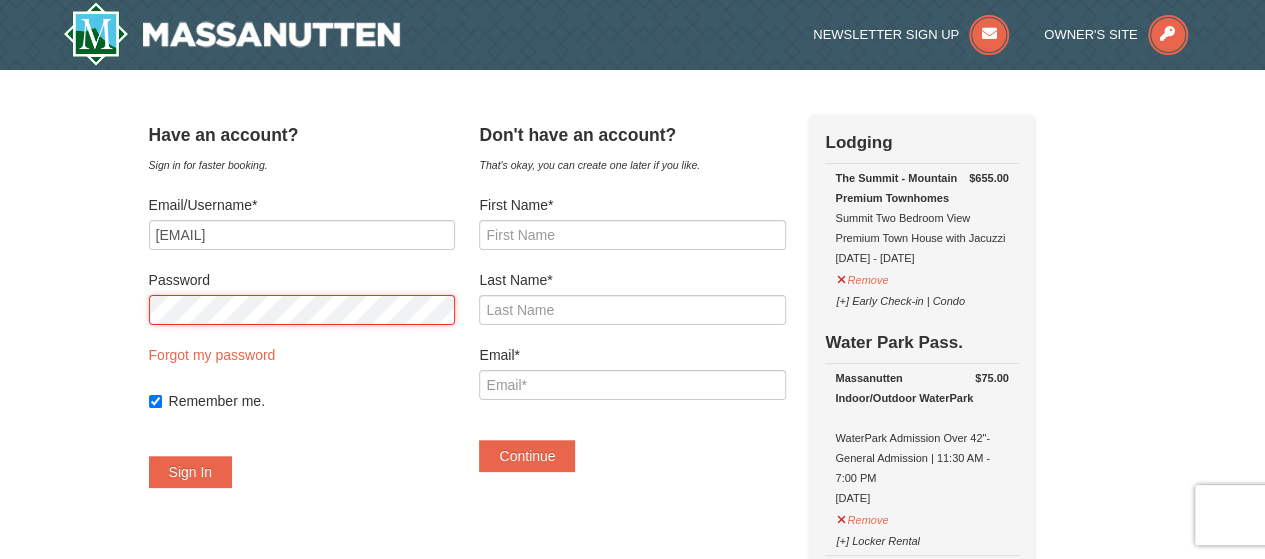 click on "Sign In" at bounding box center [191, 472] 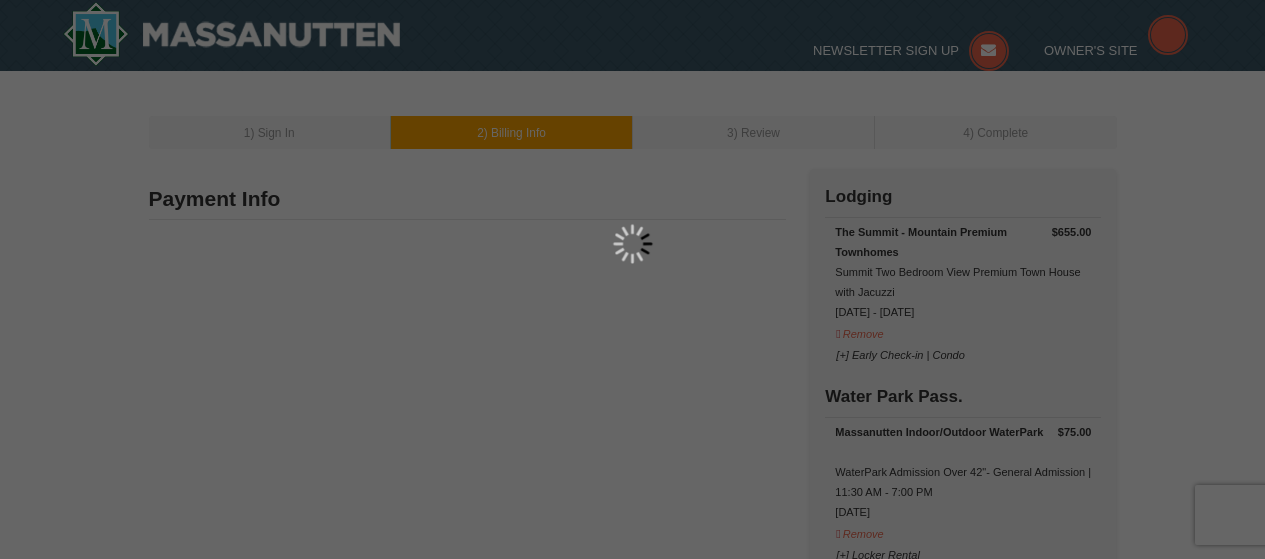 scroll, scrollTop: 0, scrollLeft: 0, axis: both 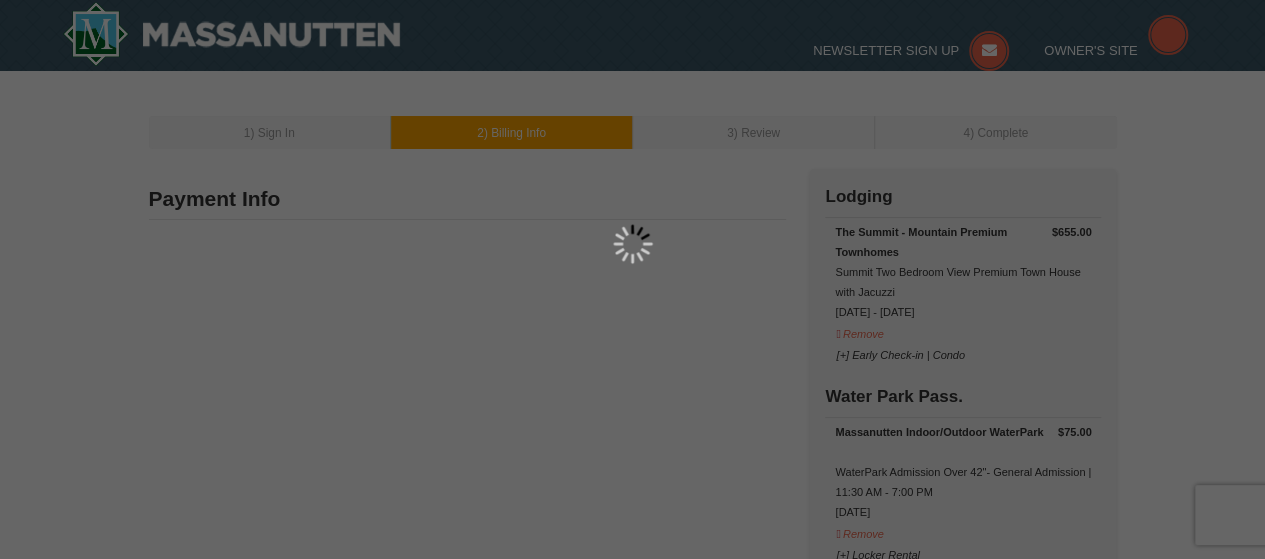 type on "10513 Smithy CT" 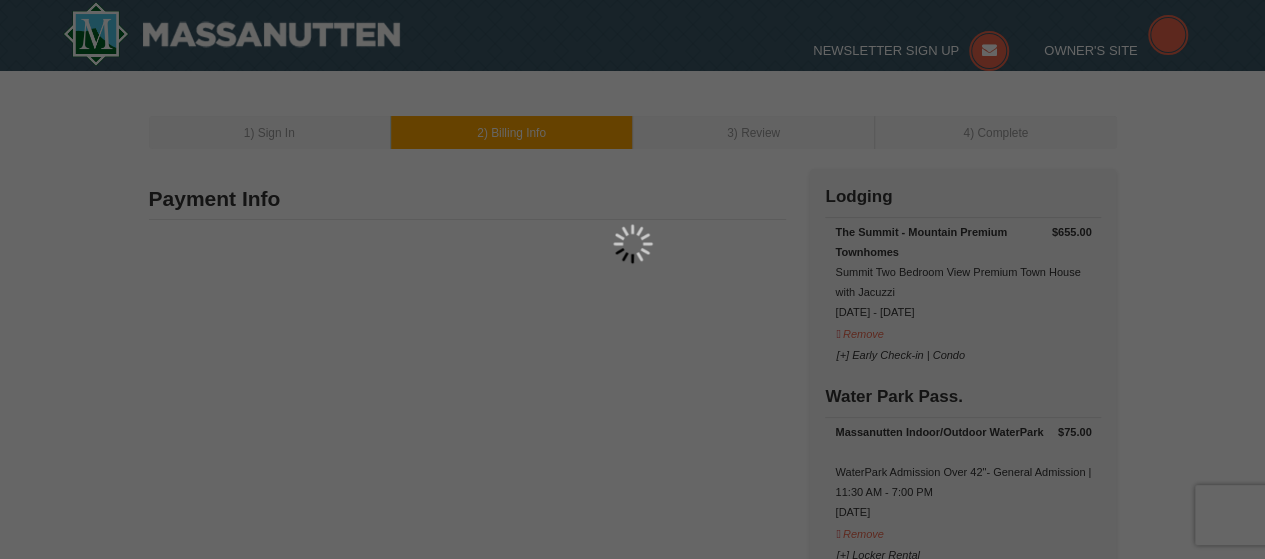 type on "North Potomac" 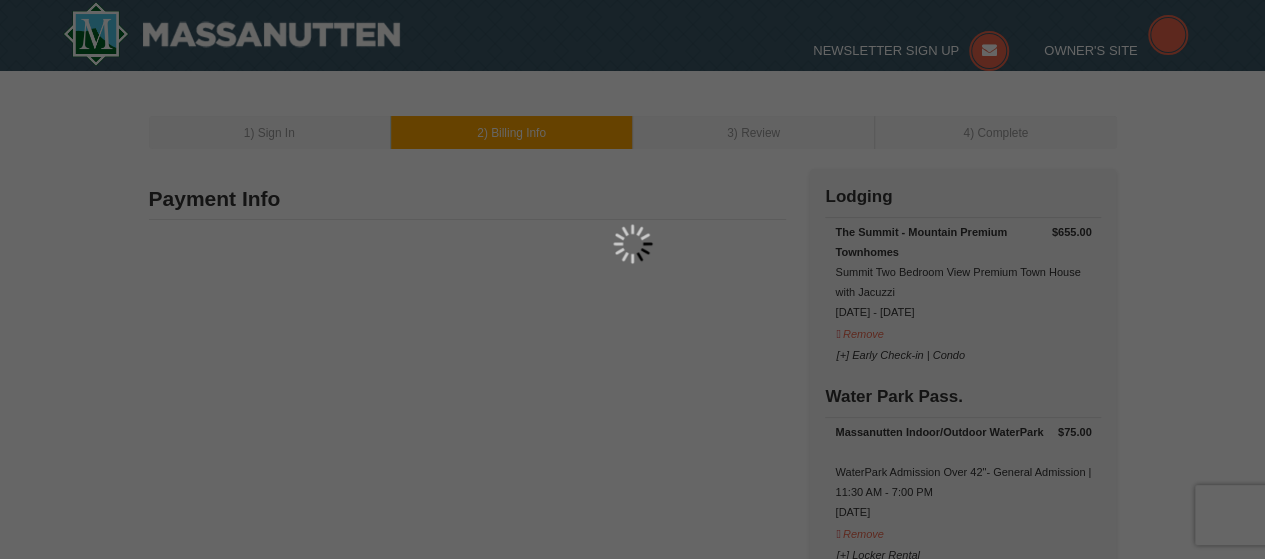 type on "20878" 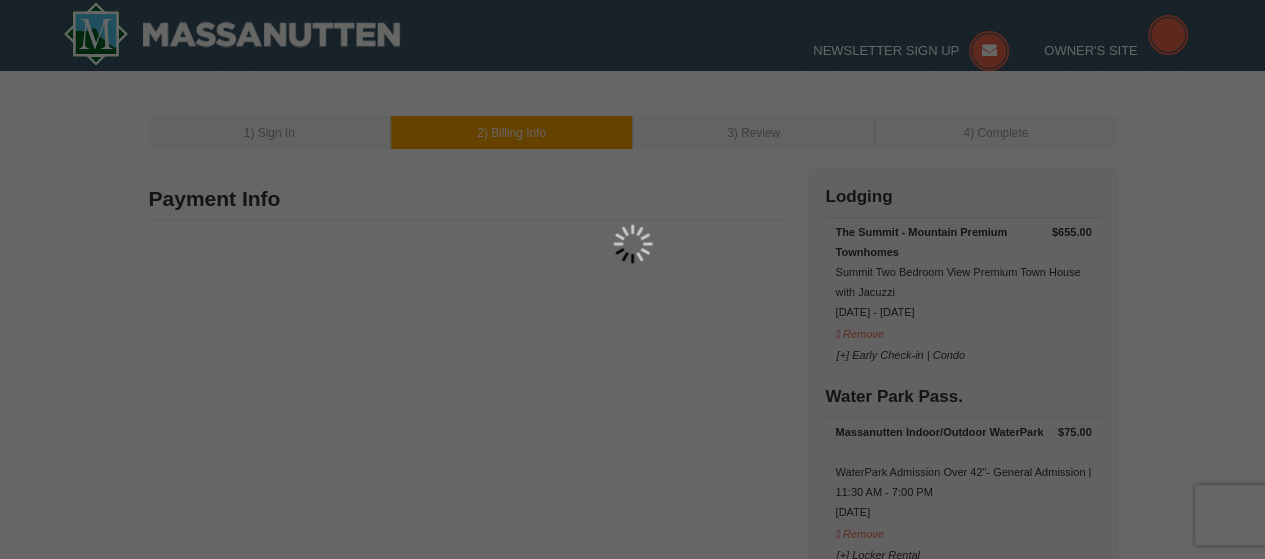 type on "301" 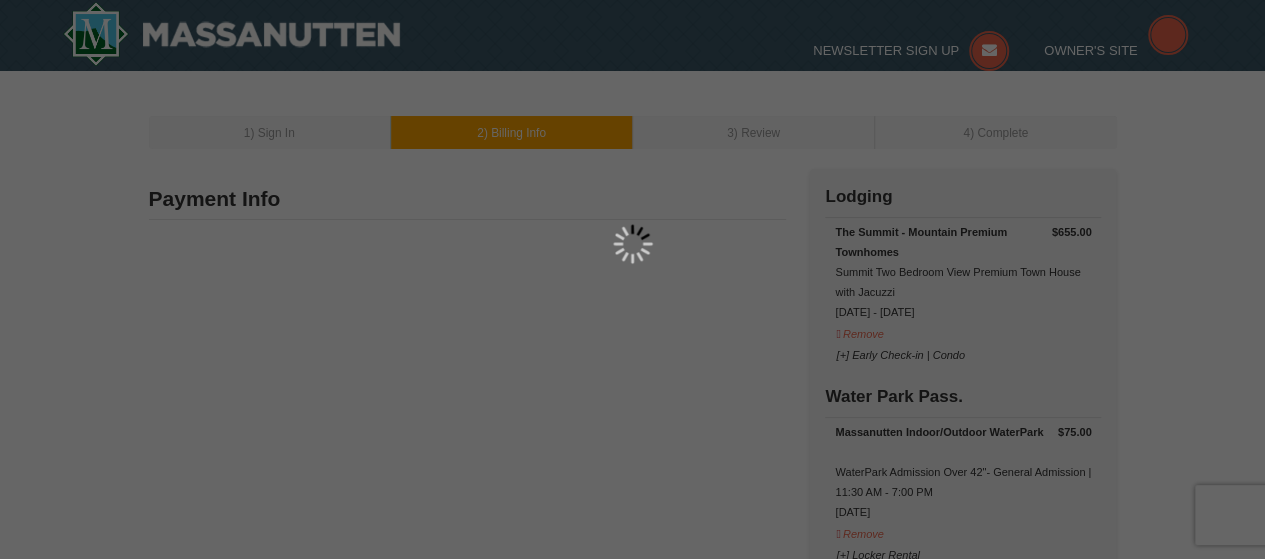 type on "653" 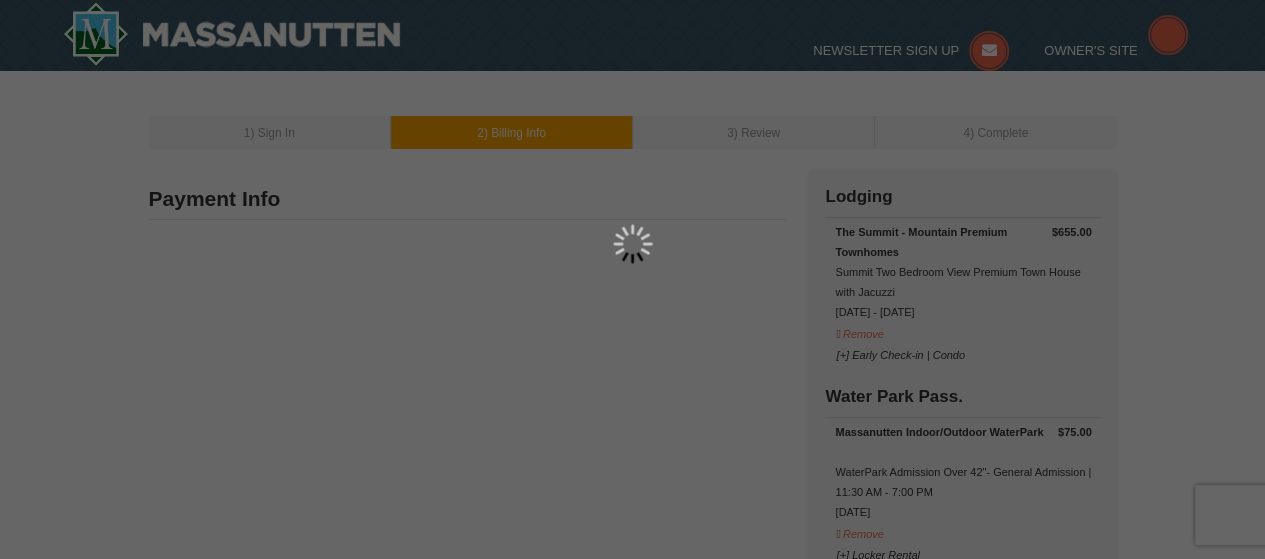 type on "3071" 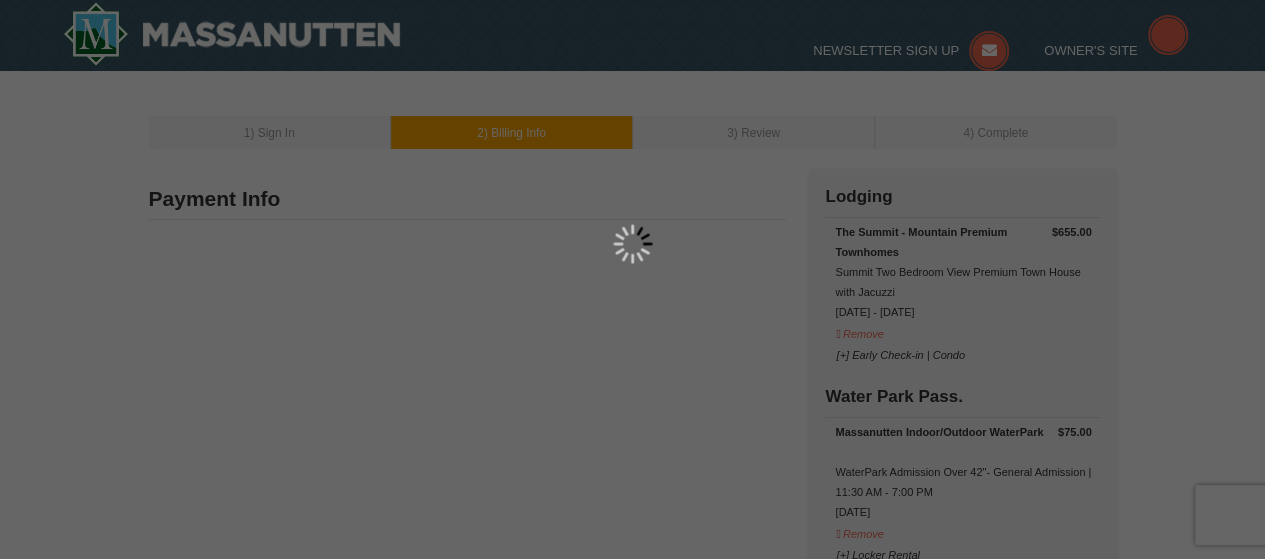 type on "[EMAIL]" 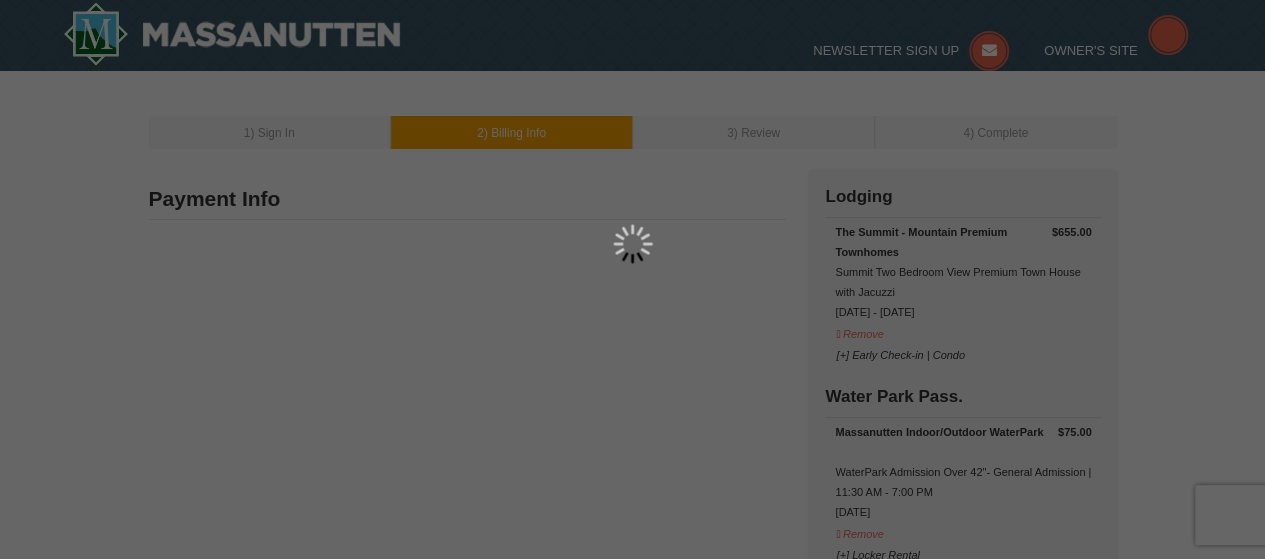 select on "MD" 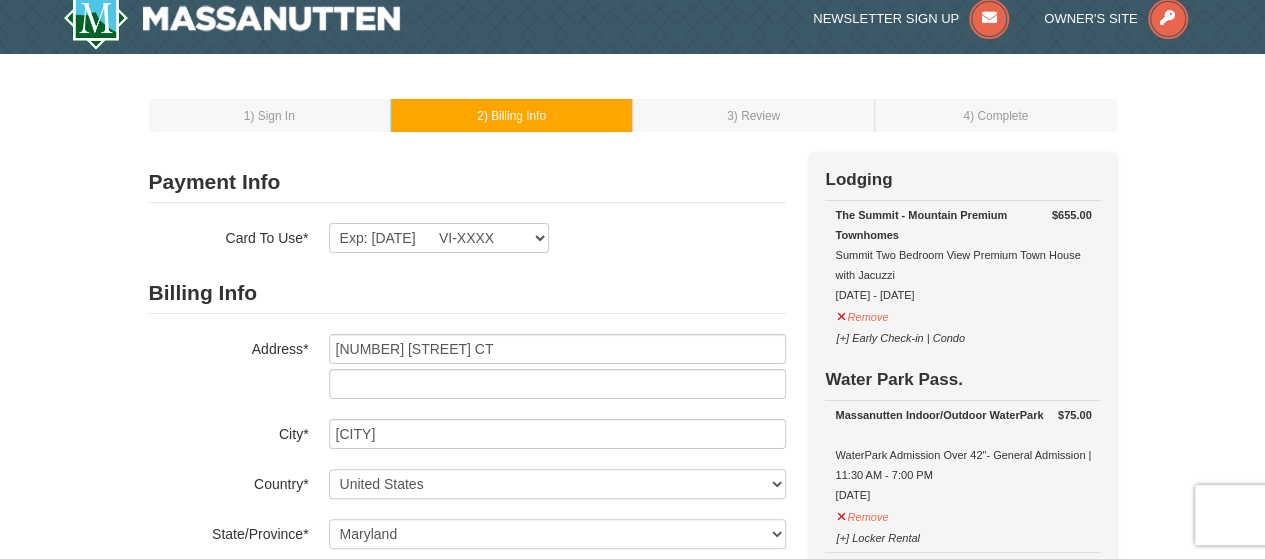 scroll, scrollTop: 0, scrollLeft: 0, axis: both 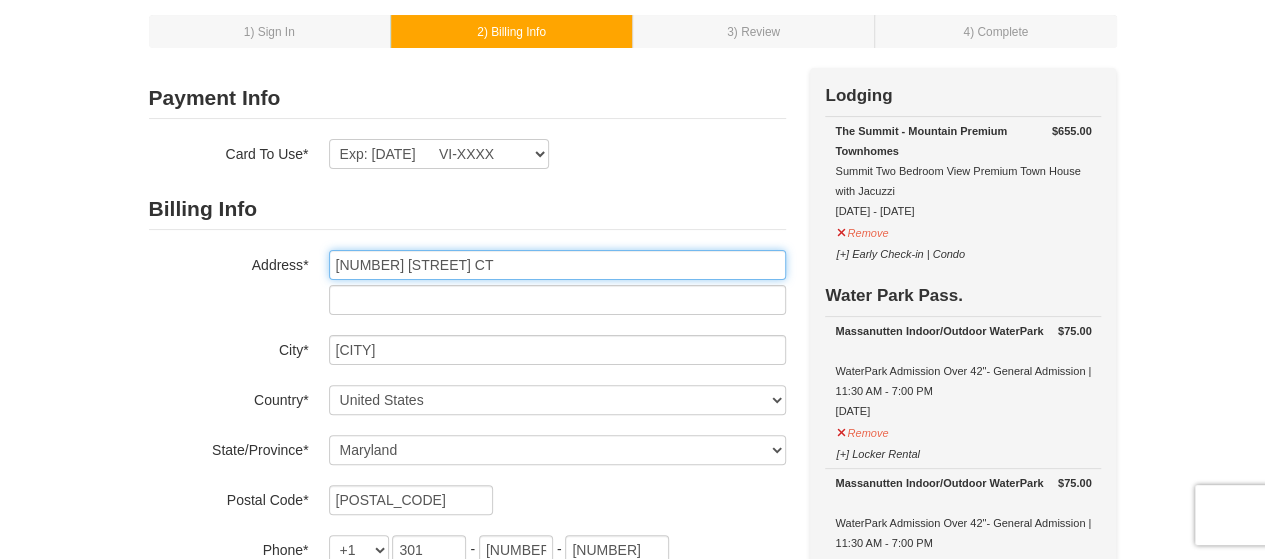 click on "10513 Smithy CT" at bounding box center [557, 265] 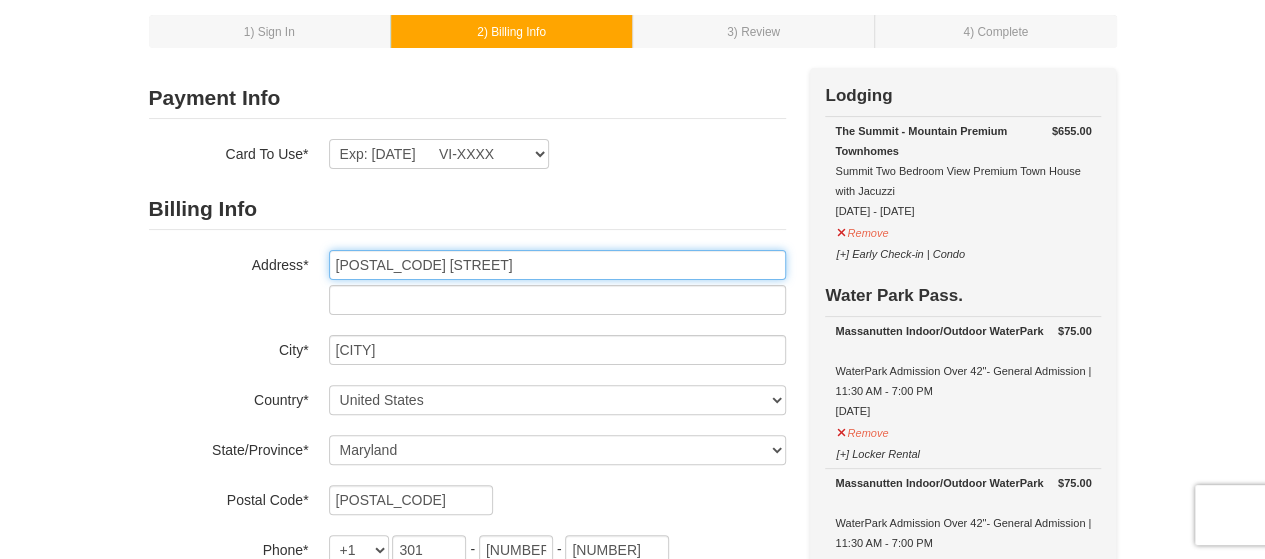 type on "[NUMBER] [STREET]" 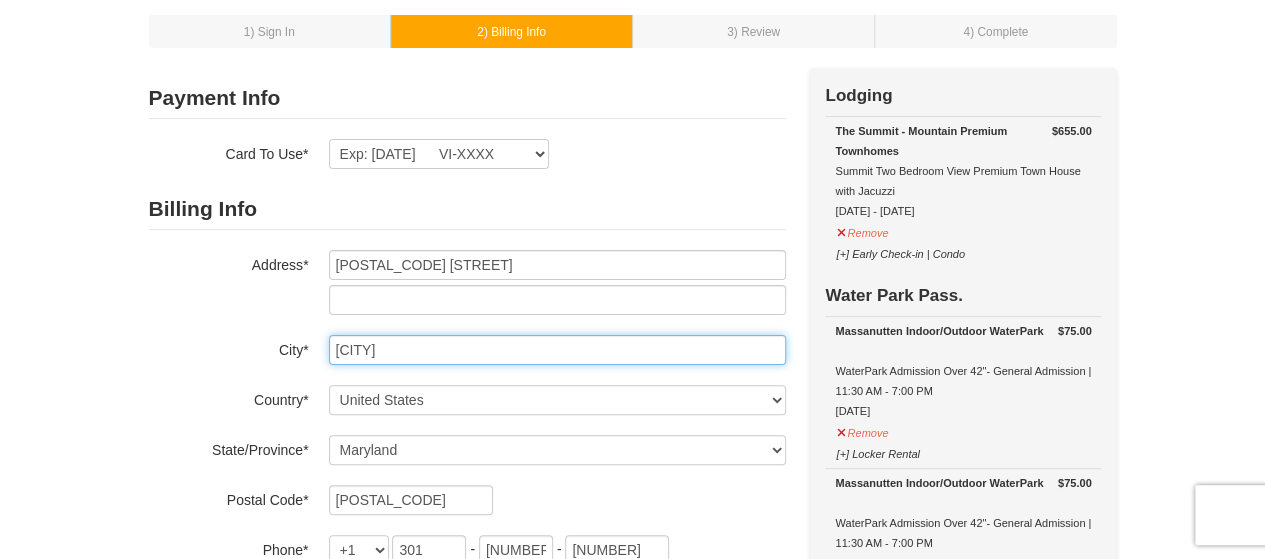 click on "North Potomac" at bounding box center (557, 350) 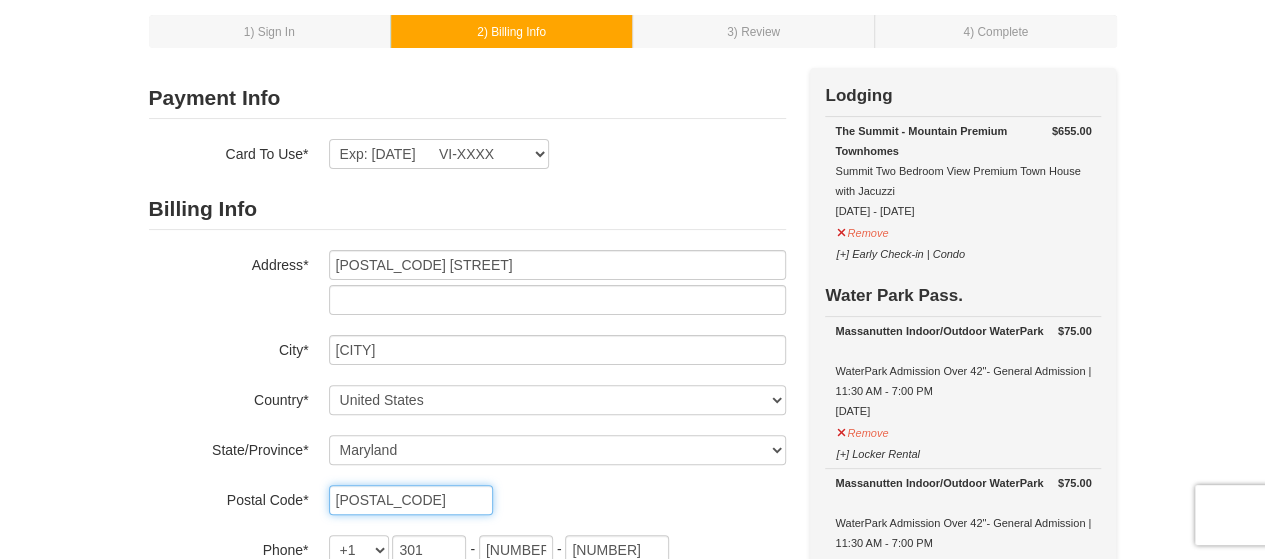 click on "20878" at bounding box center (411, 500) 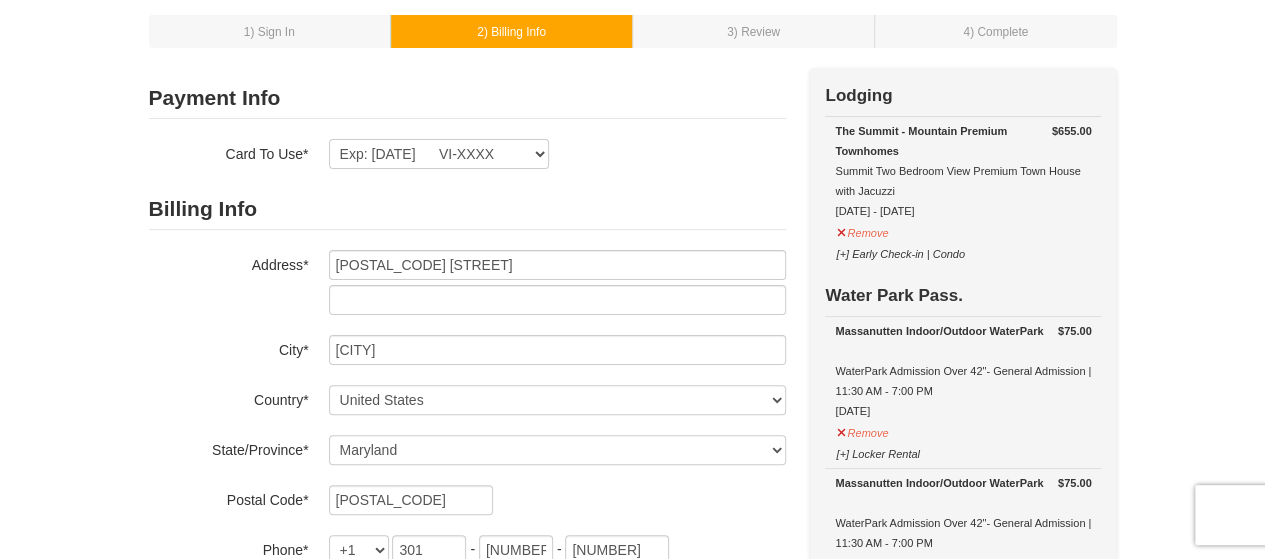 click on "1
) Sign In
2
) Billing Info
3
) Review
) Complete
×" at bounding box center [633, 841] 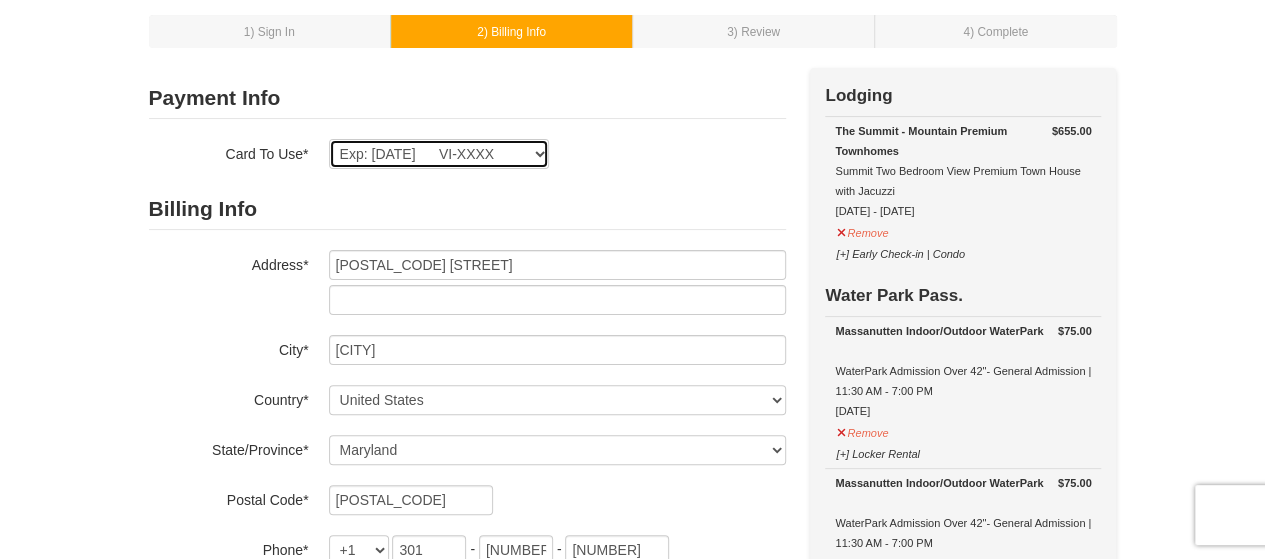 click on "Exp: 01/29      VI-XXXX New Card" at bounding box center (439, 154) 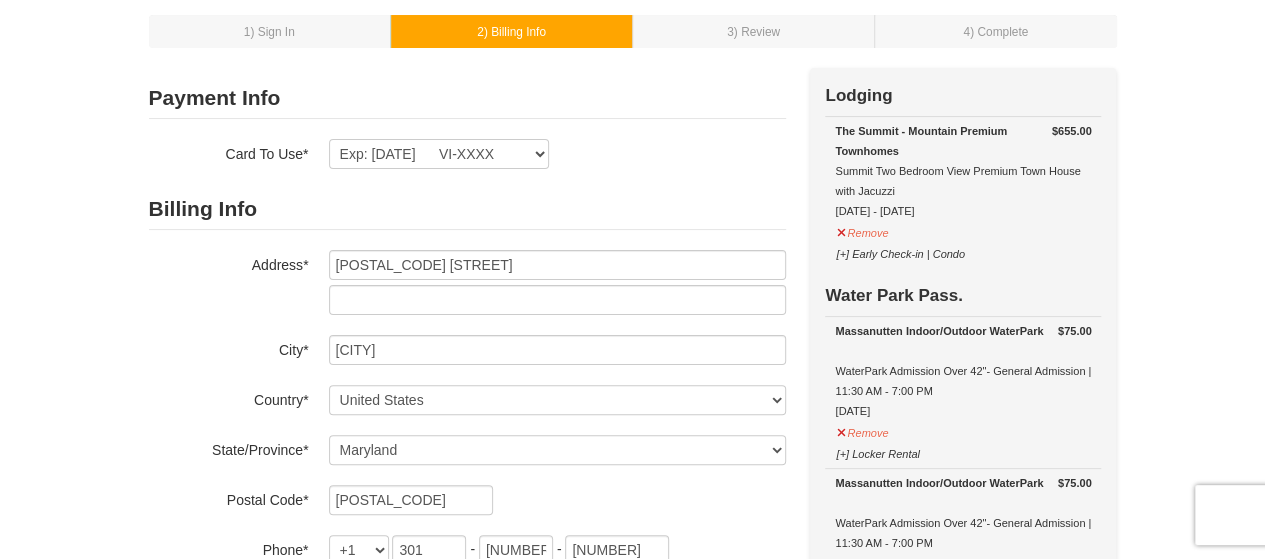 click on "1
) Sign In
2
) Billing Info
3
) Review
) Complete
×" at bounding box center (633, 841) 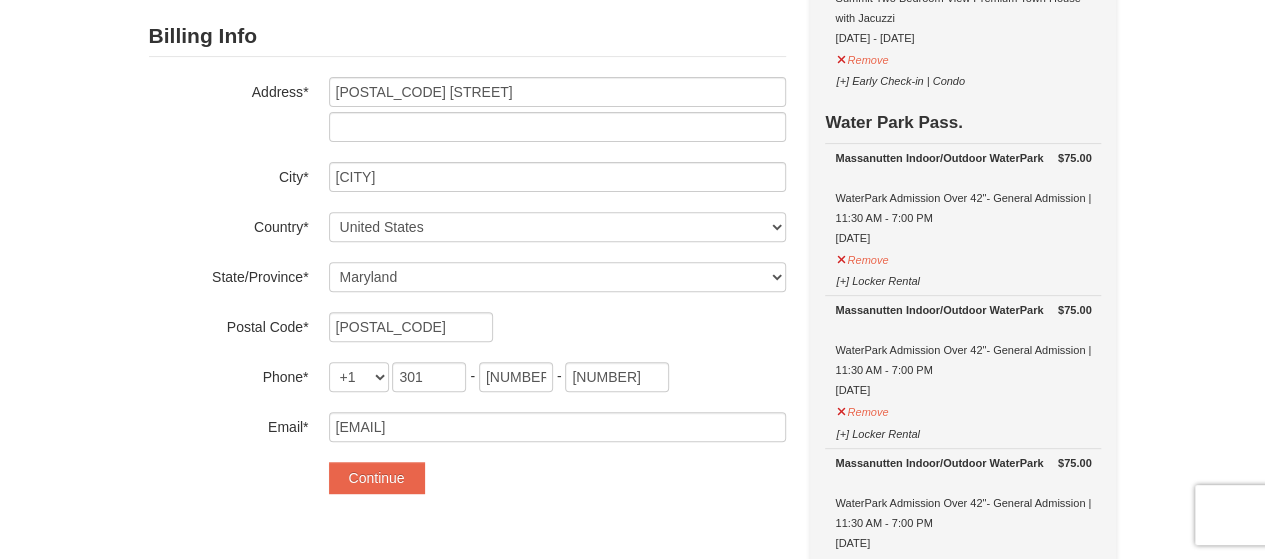 scroll, scrollTop: 300, scrollLeft: 0, axis: vertical 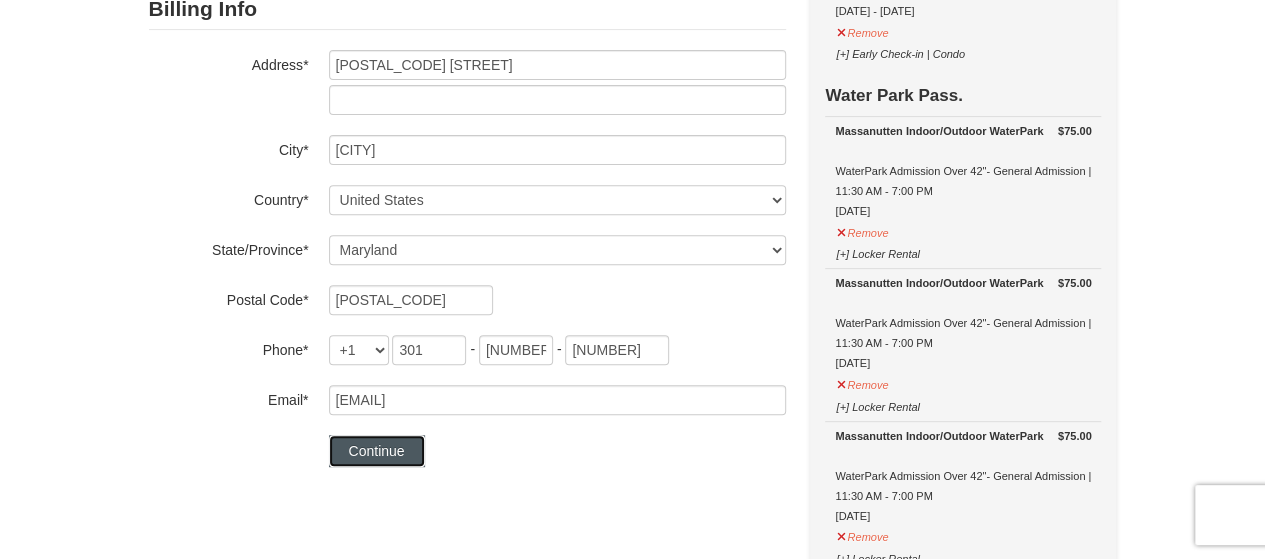 click on "Continue" at bounding box center [377, 451] 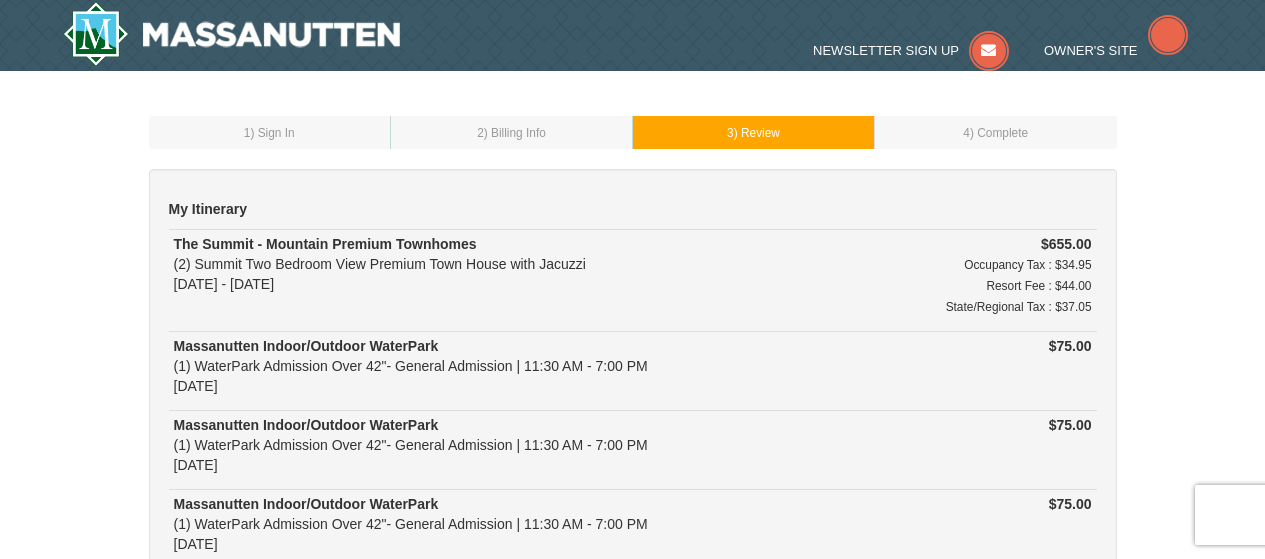 scroll, scrollTop: 0, scrollLeft: 0, axis: both 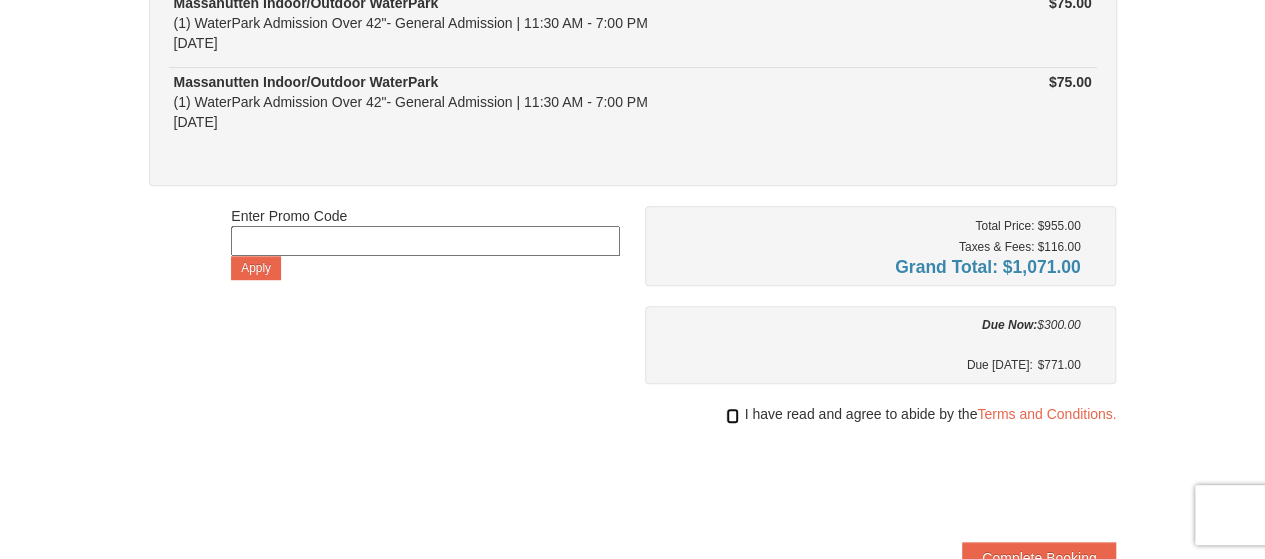 click at bounding box center (732, 416) 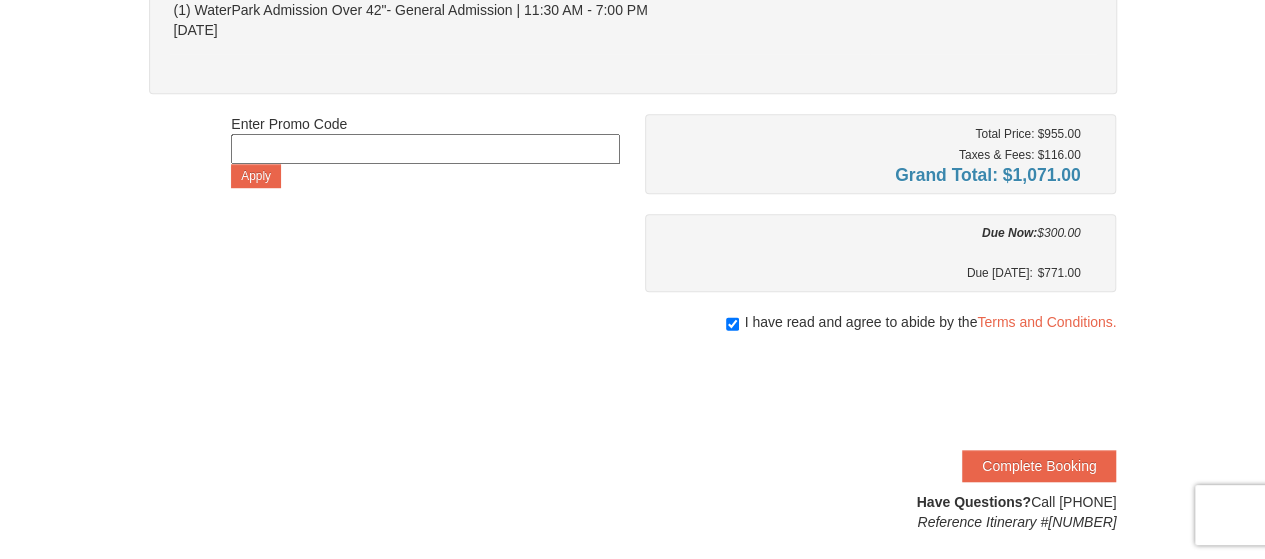 scroll, scrollTop: 600, scrollLeft: 0, axis: vertical 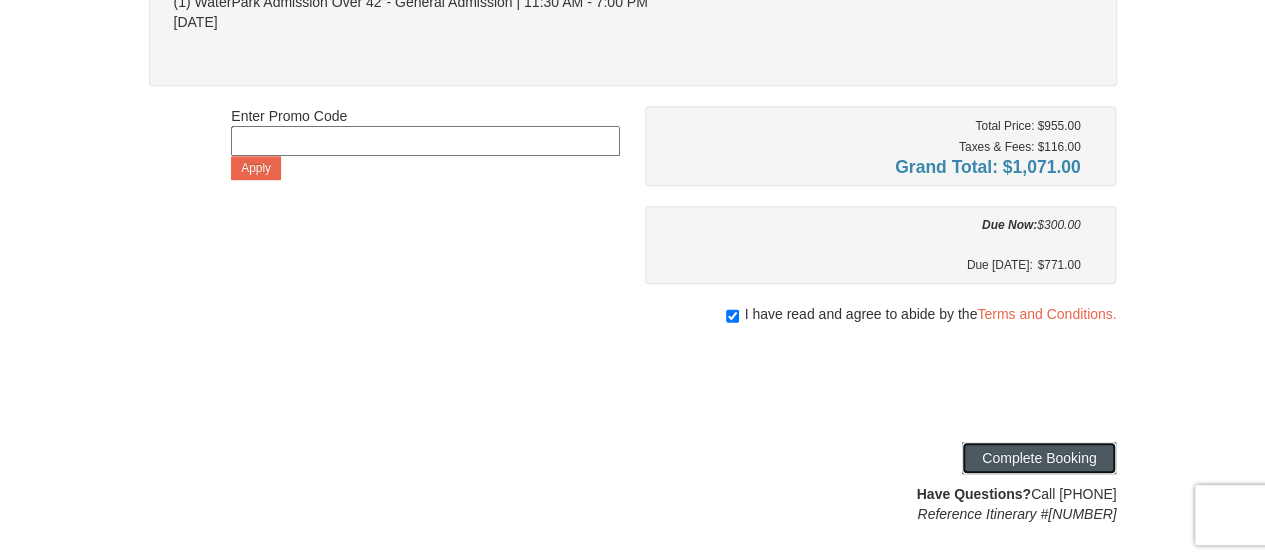 click on "Complete Booking" at bounding box center (1039, 458) 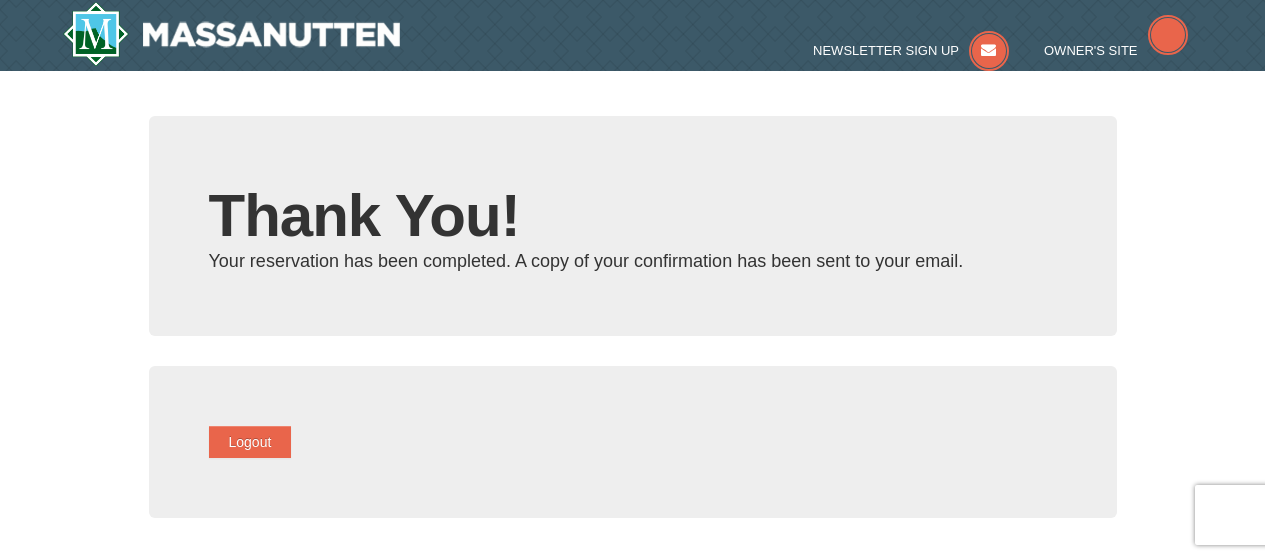 scroll, scrollTop: 0, scrollLeft: 0, axis: both 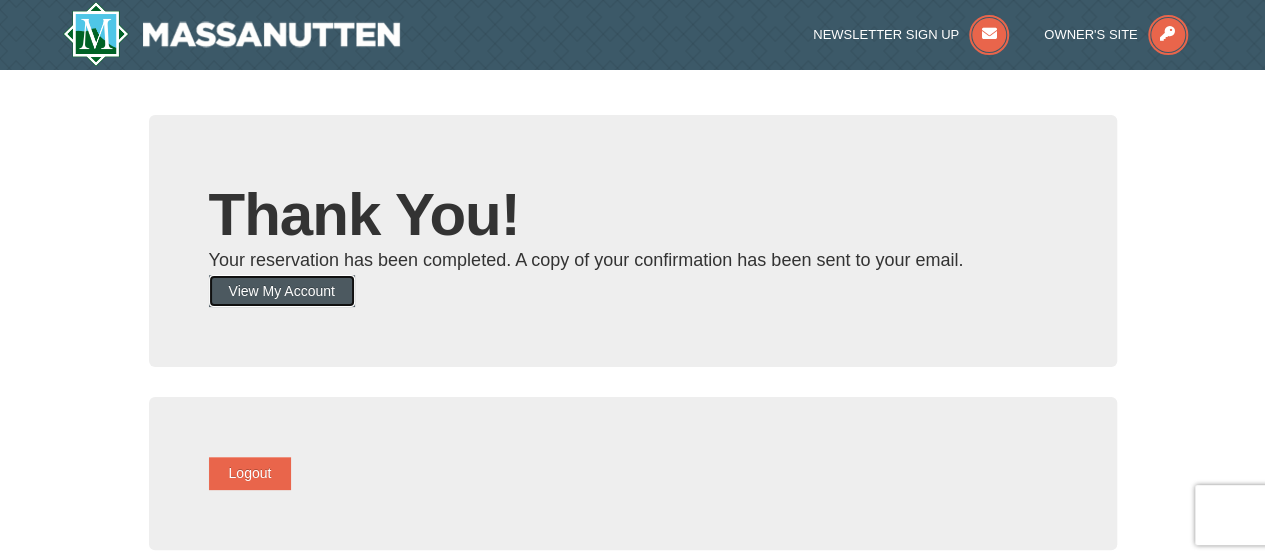 click on "View My Account" at bounding box center (282, 291) 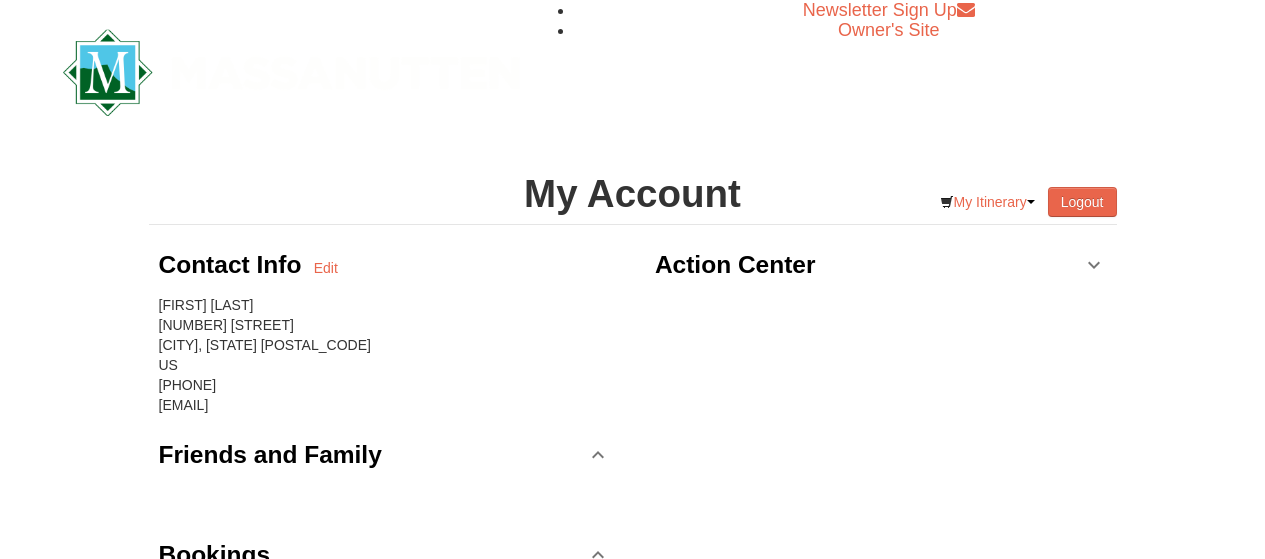 scroll, scrollTop: 0, scrollLeft: 0, axis: both 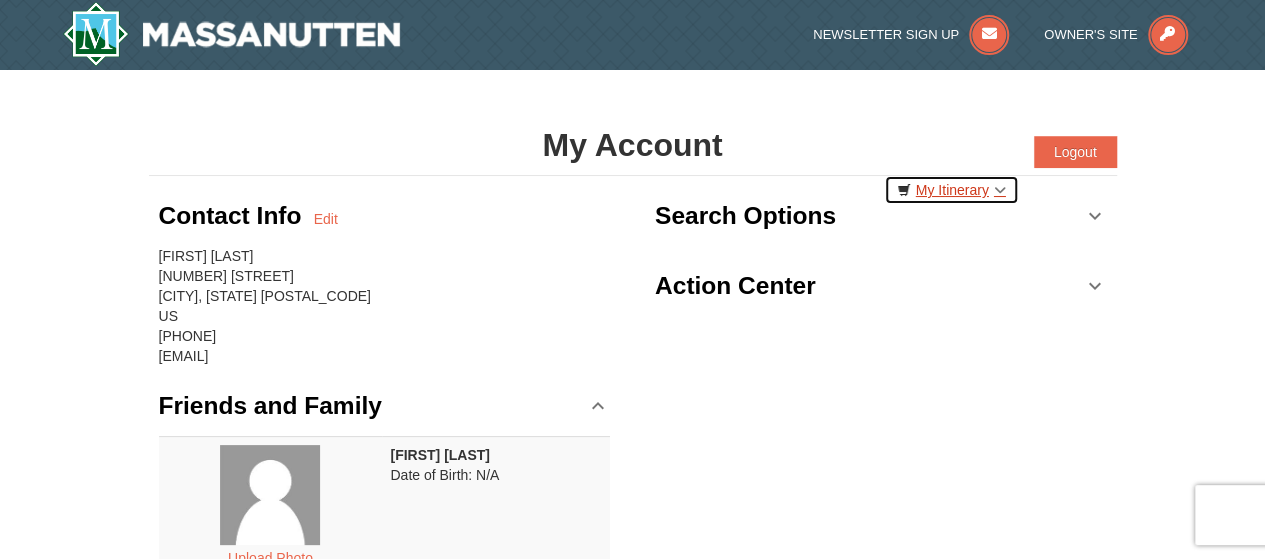 click on "My Itinerary" at bounding box center [951, 190] 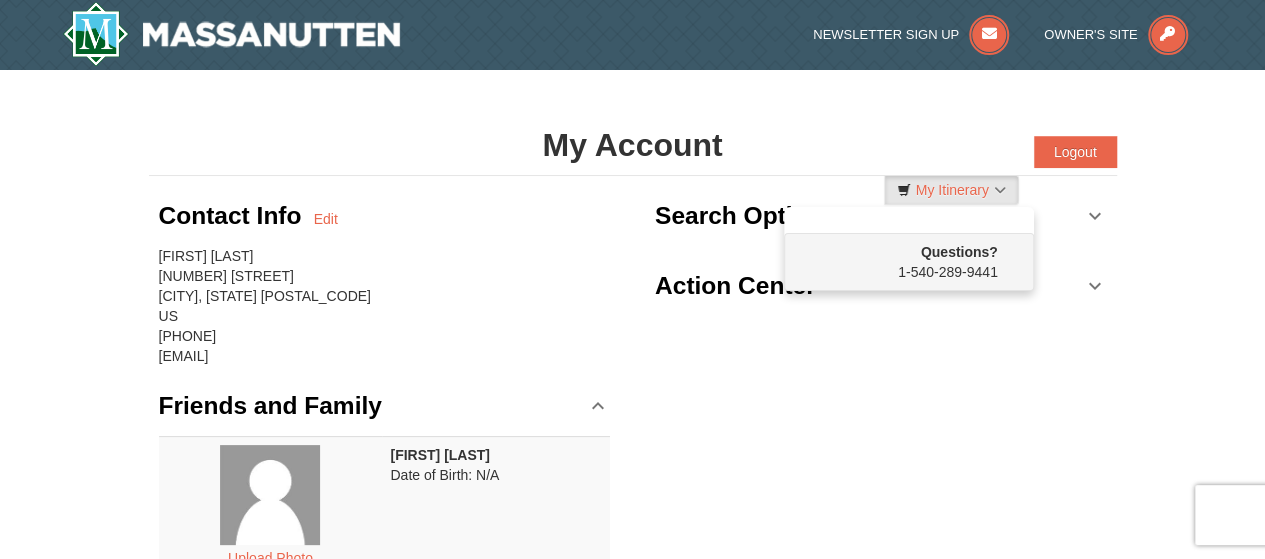 click on "Contact Info
Edit
[FIRST] [LAST]
[NUMBER] [STREET]
[CITY], [STATE]  [POSTAL_CODE]
US
[PHONE]
[EMAIL]
Friends and Family
Upload Photo [FIRST] [LAST] Date of Birth: N/A
Bookings
Itinerary Number
Customer Info
Arrival Date
Status
[NUMBER] undefined [DAY] [MONTH] [DAY], [YEAR] Confirmed View View
[NUMBER]" at bounding box center [633, 636] 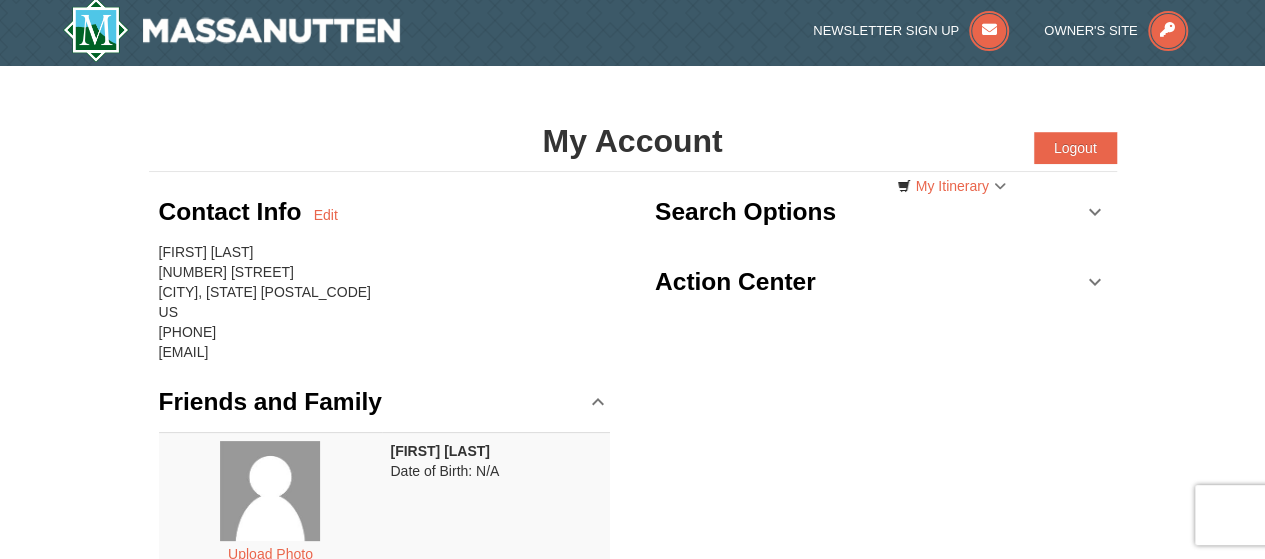 scroll, scrollTop: 0, scrollLeft: 0, axis: both 